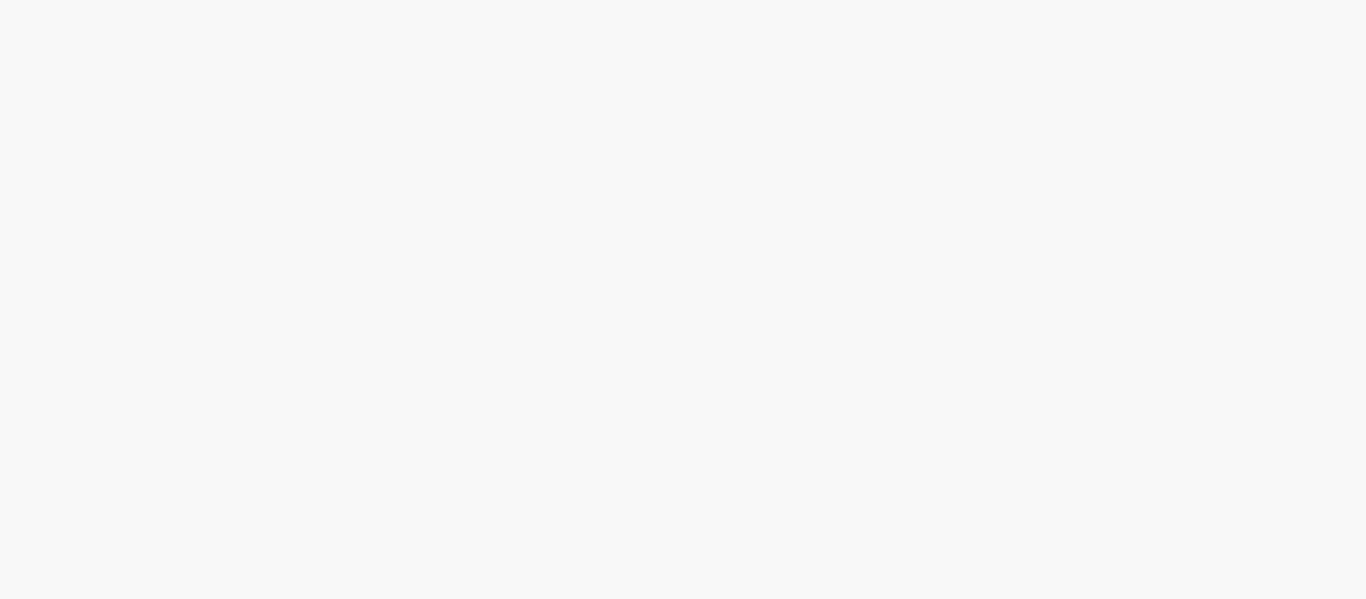 scroll, scrollTop: 0, scrollLeft: 0, axis: both 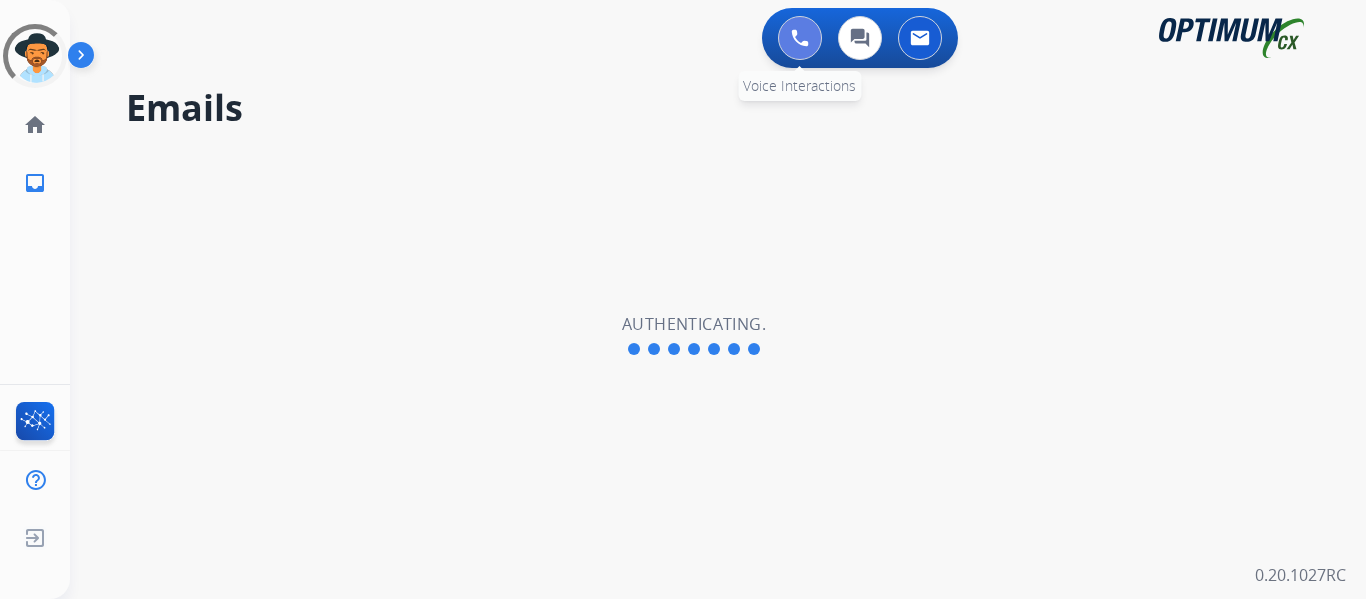 click at bounding box center [800, 38] 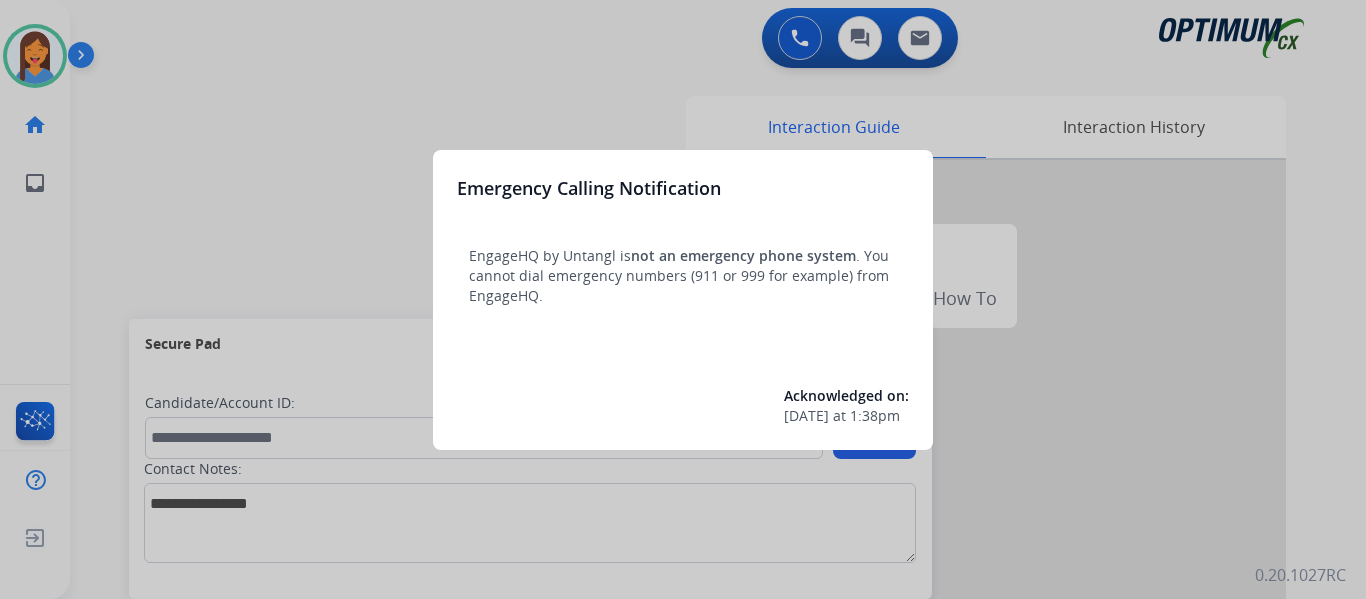 click at bounding box center [683, 299] 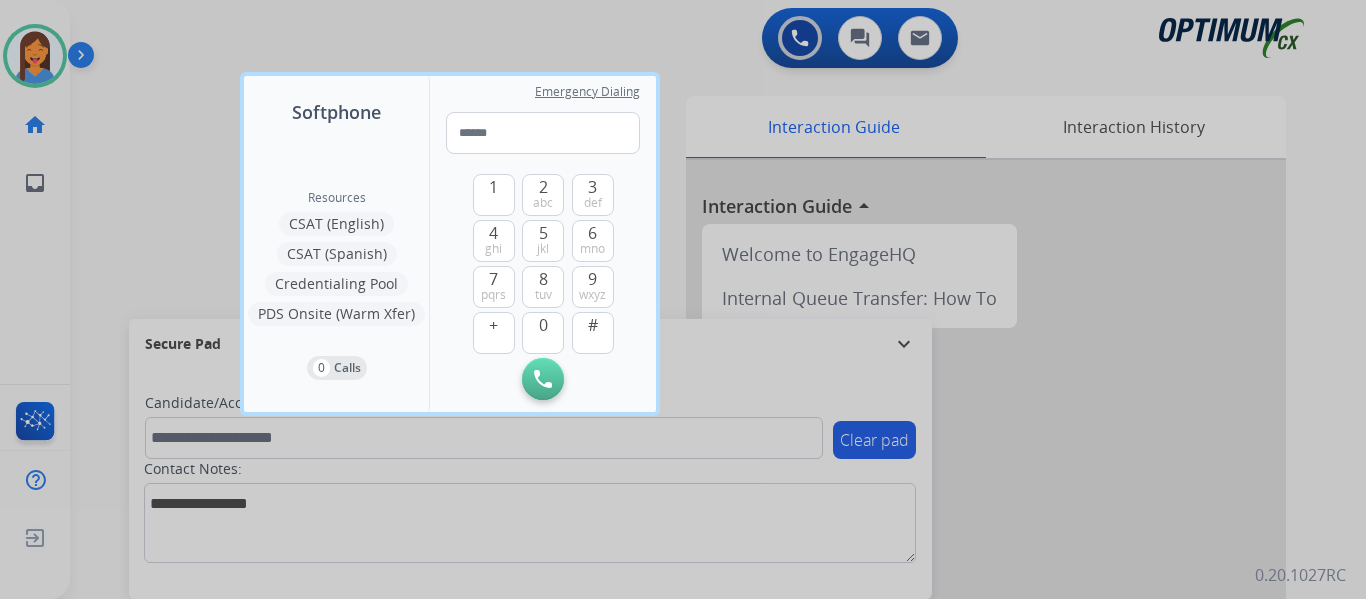 click at bounding box center [683, 299] 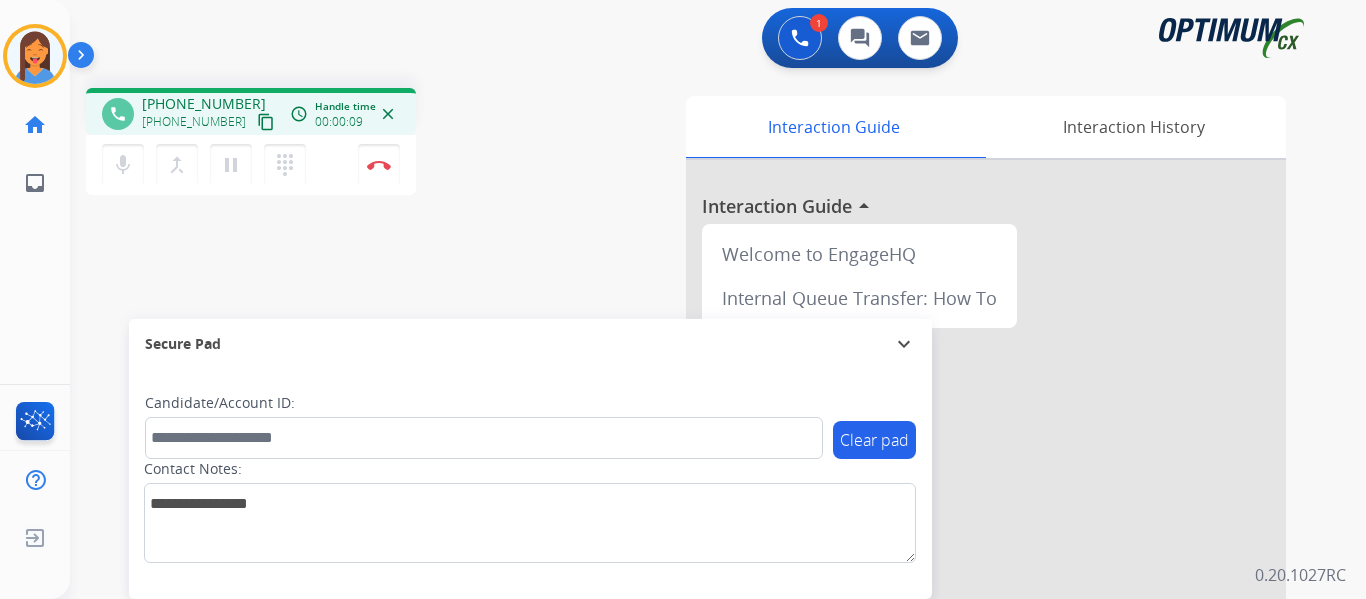 click on "content_copy" at bounding box center (266, 122) 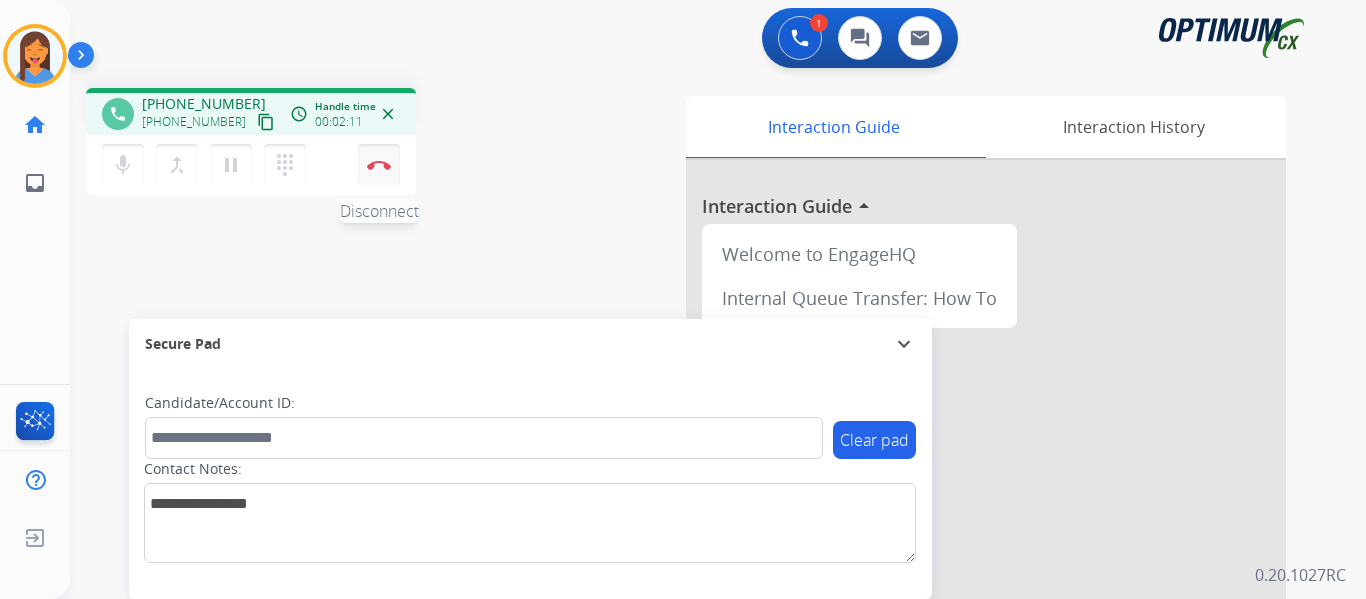 click on "Disconnect" at bounding box center [379, 165] 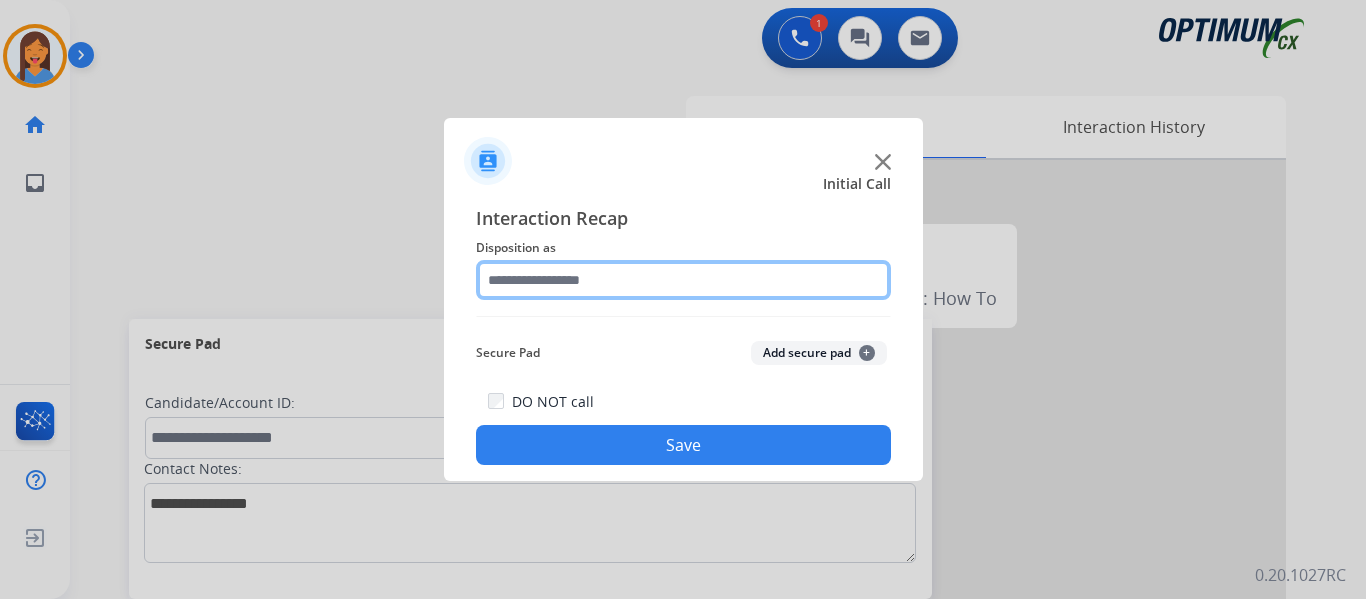 click 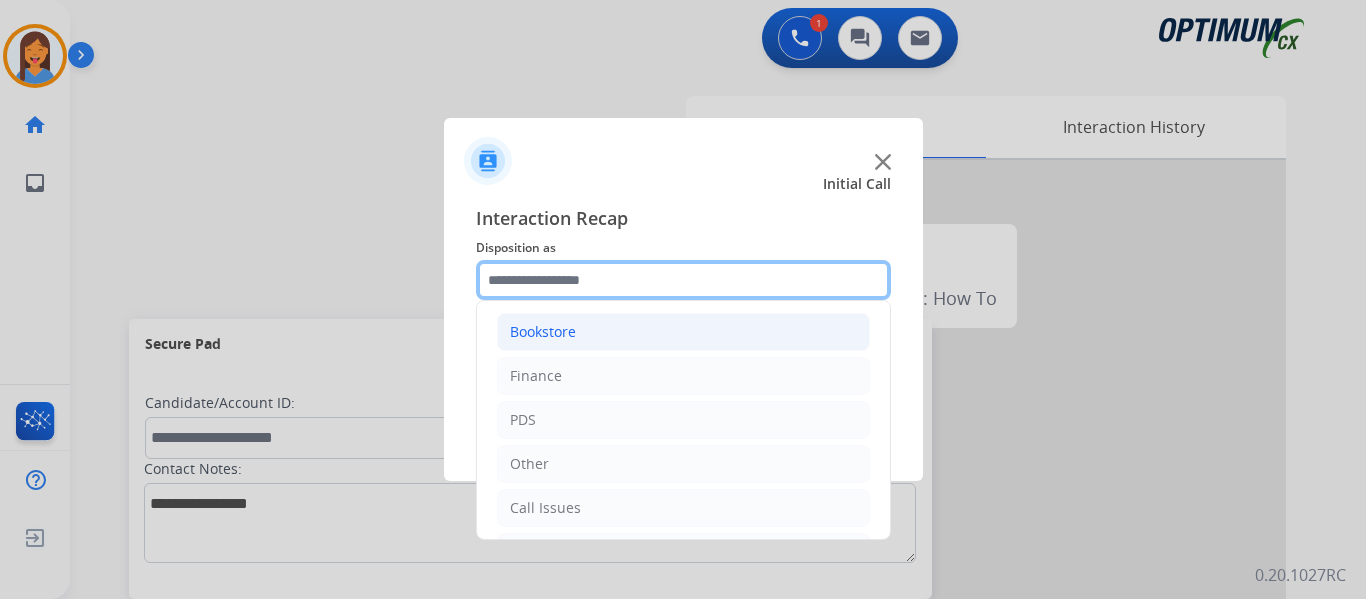 scroll, scrollTop: 0, scrollLeft: 0, axis: both 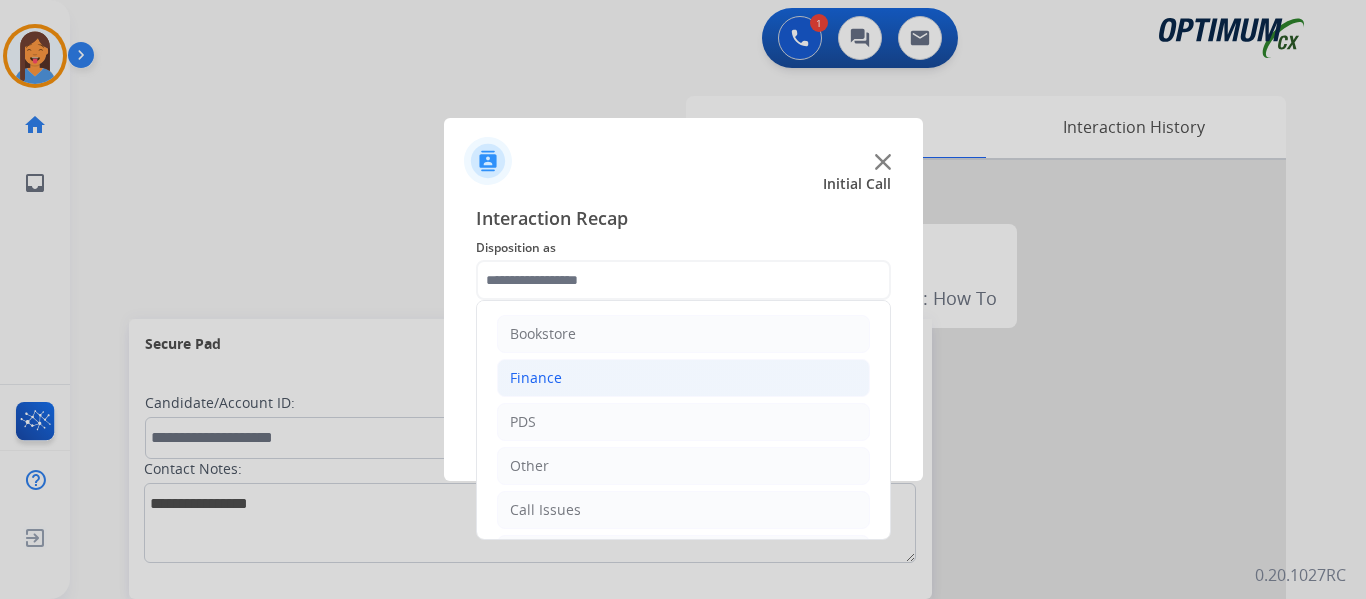 click on "Finance" 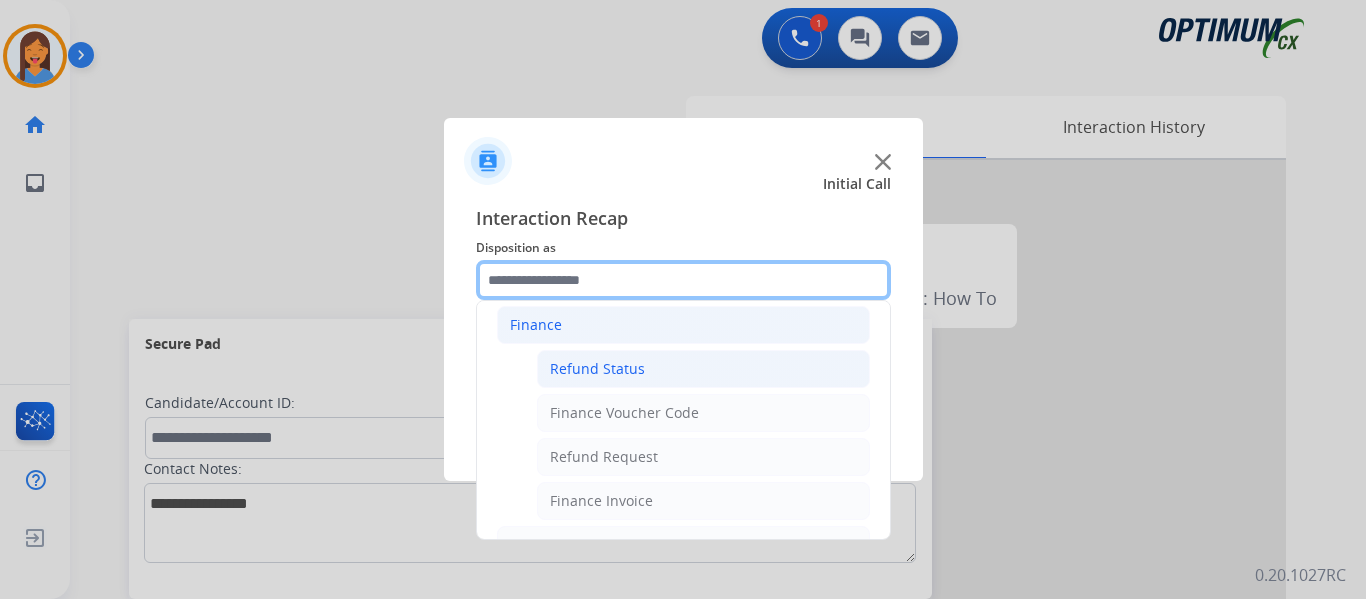 scroll, scrollTop: 100, scrollLeft: 0, axis: vertical 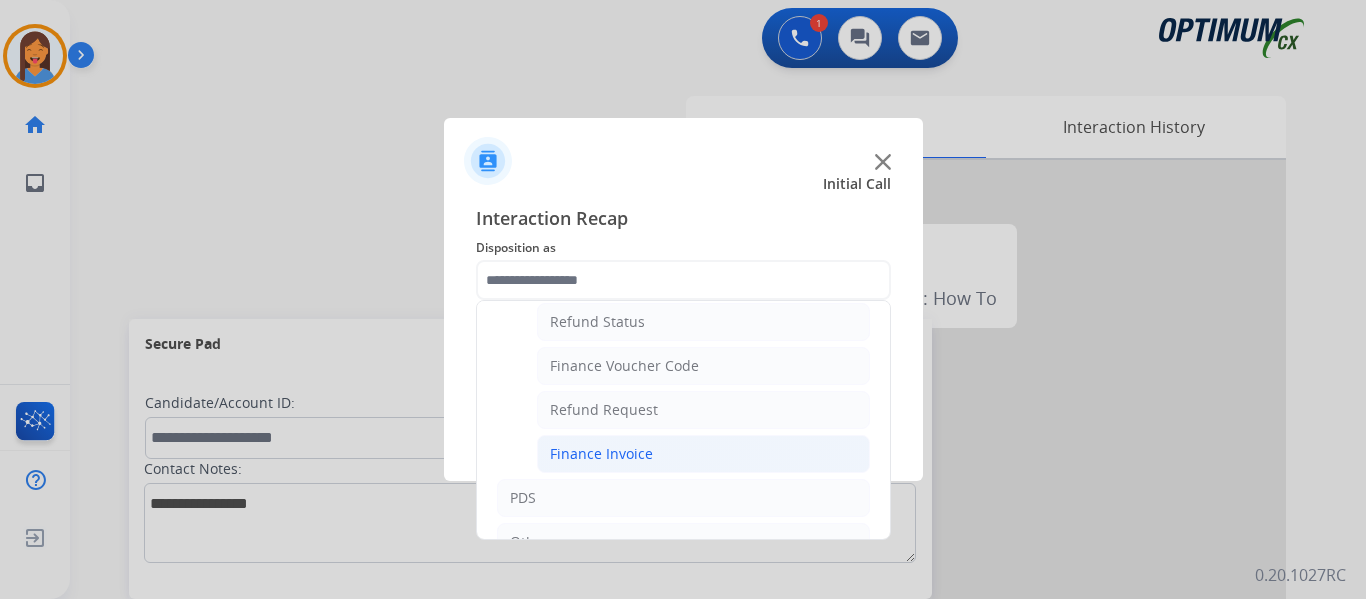 click on "Finance Invoice" 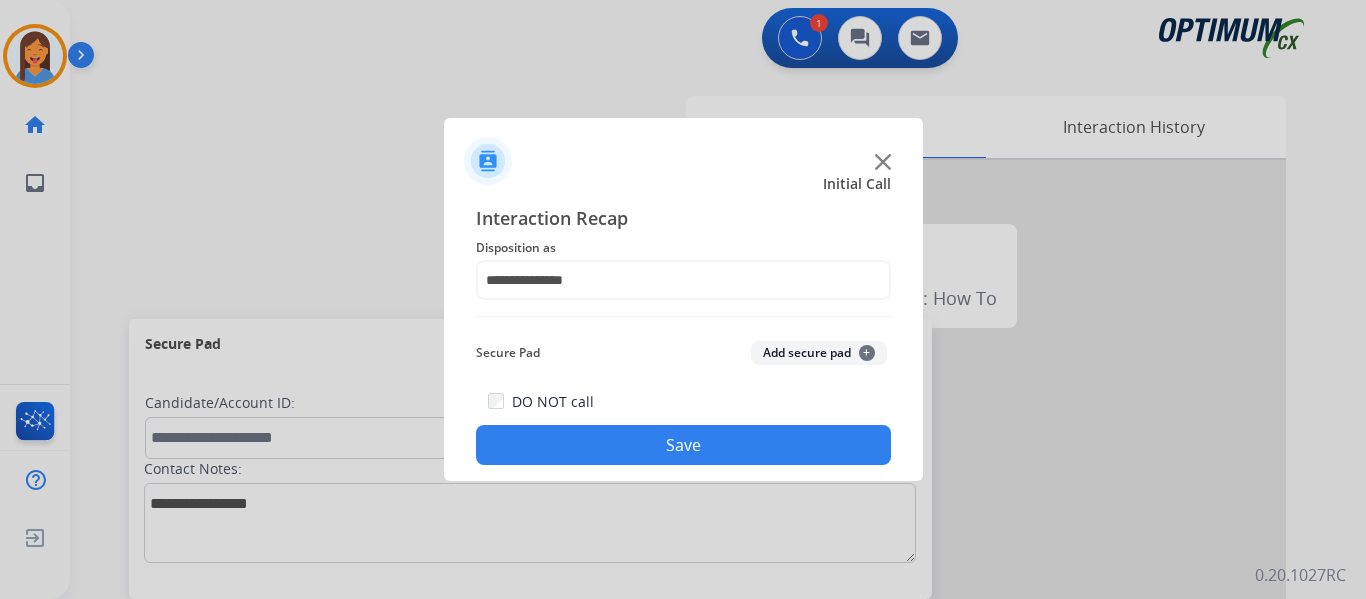 click on "Save" 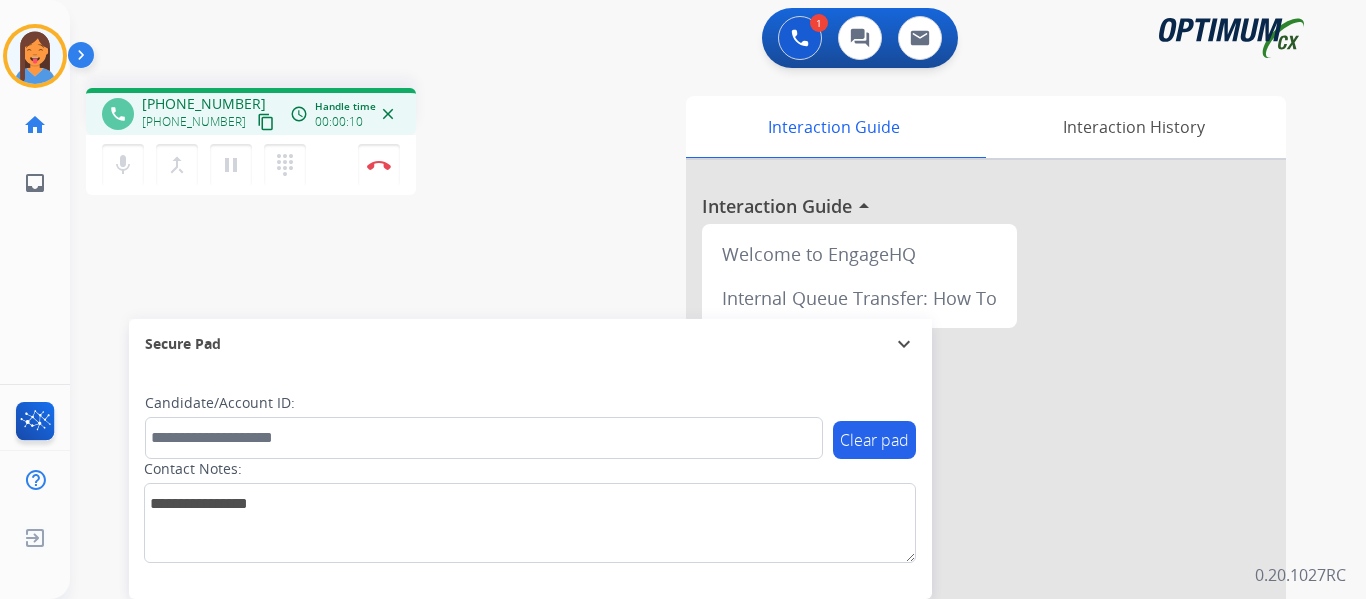 click on "content_copy" at bounding box center [266, 122] 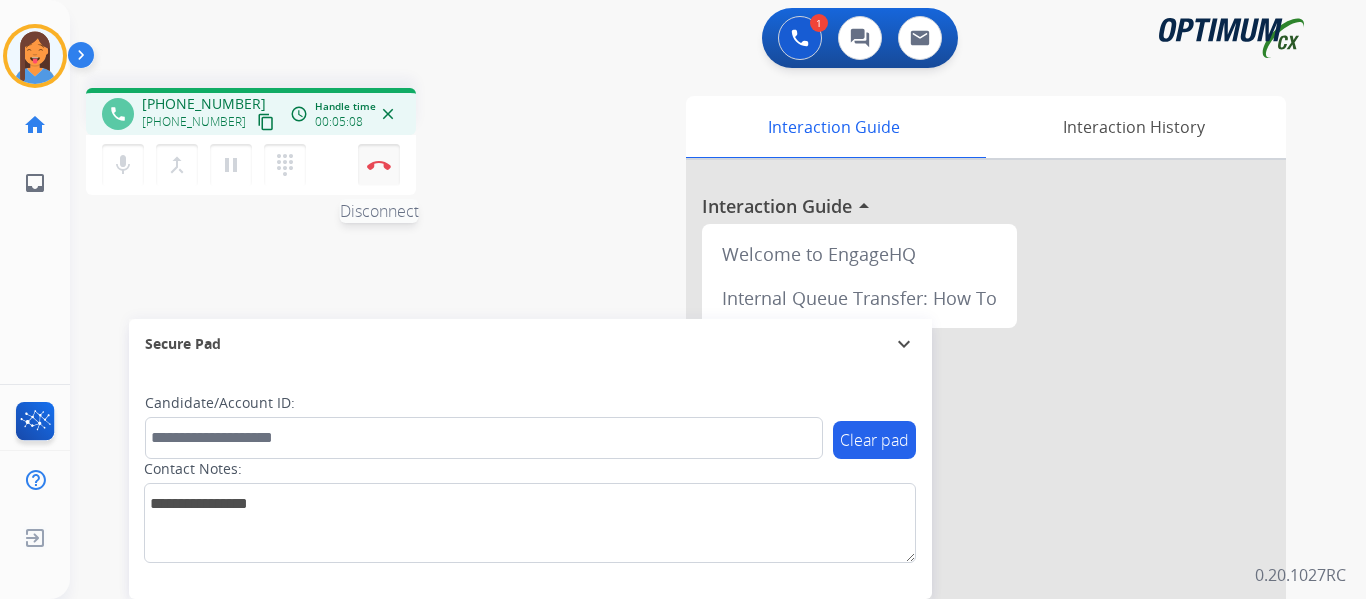click on "Disconnect" at bounding box center [379, 165] 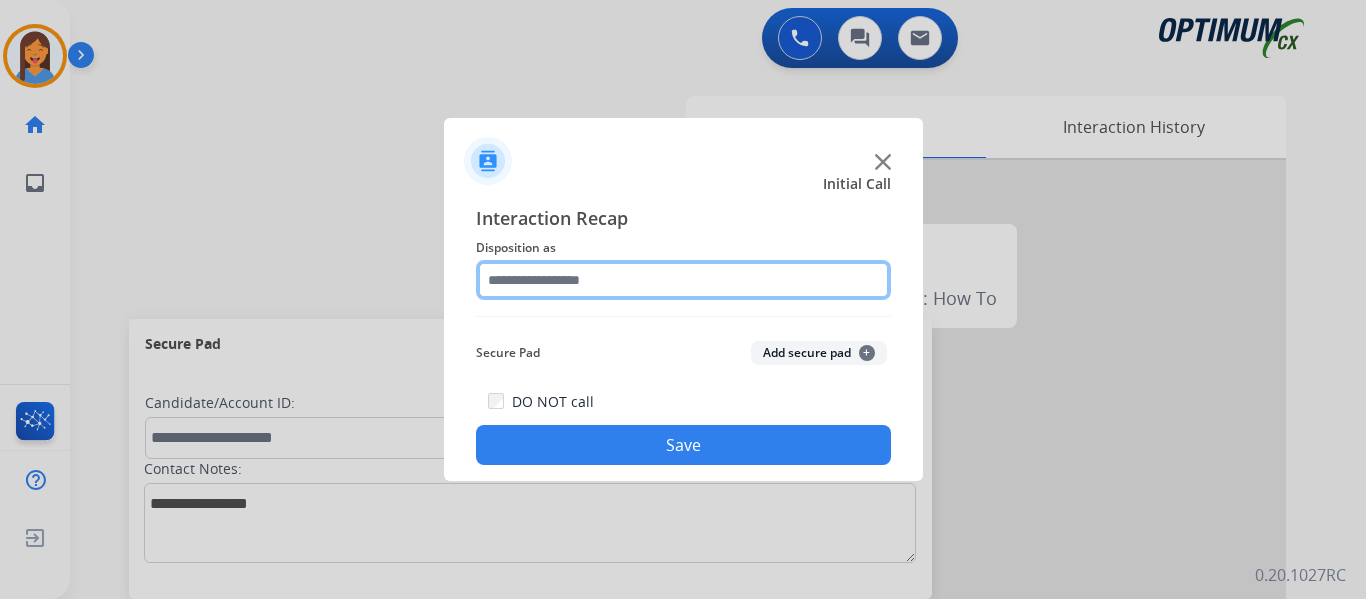 click 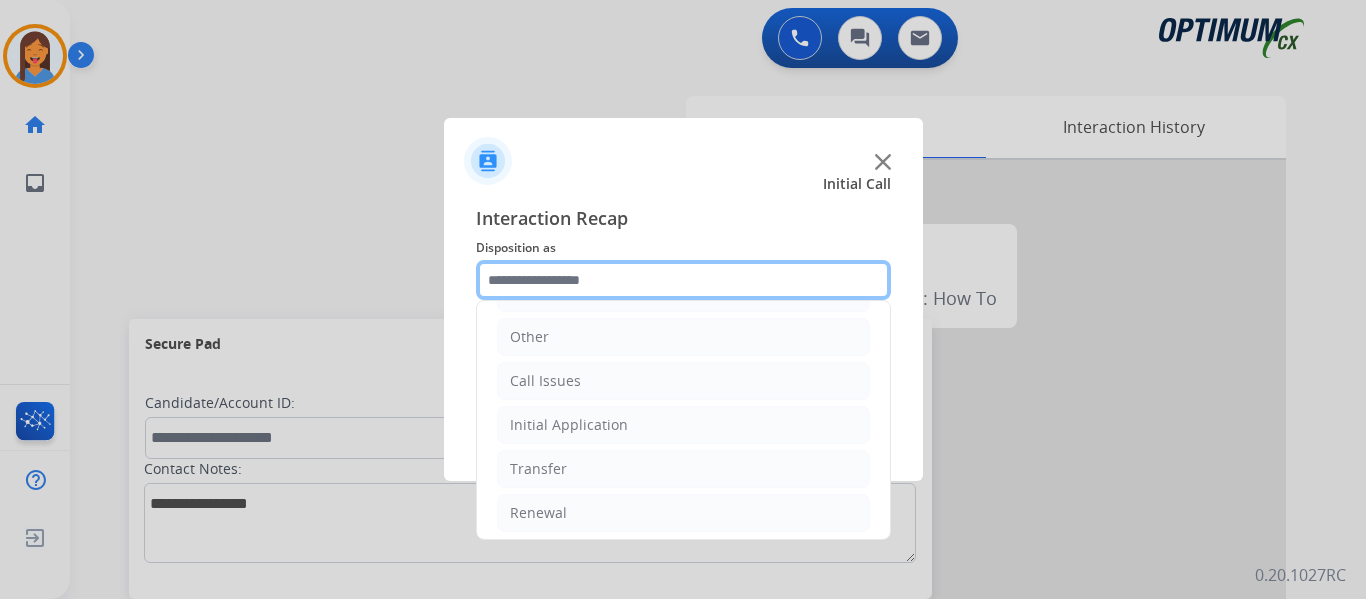scroll, scrollTop: 136, scrollLeft: 0, axis: vertical 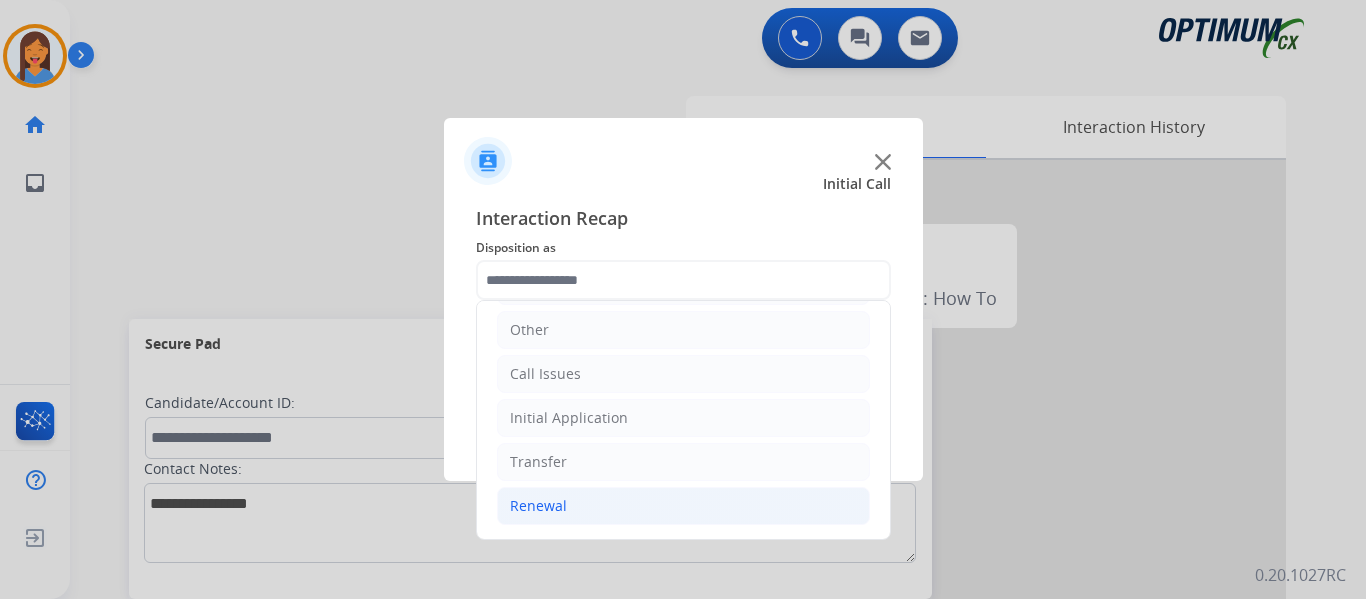 click on "Renewal" 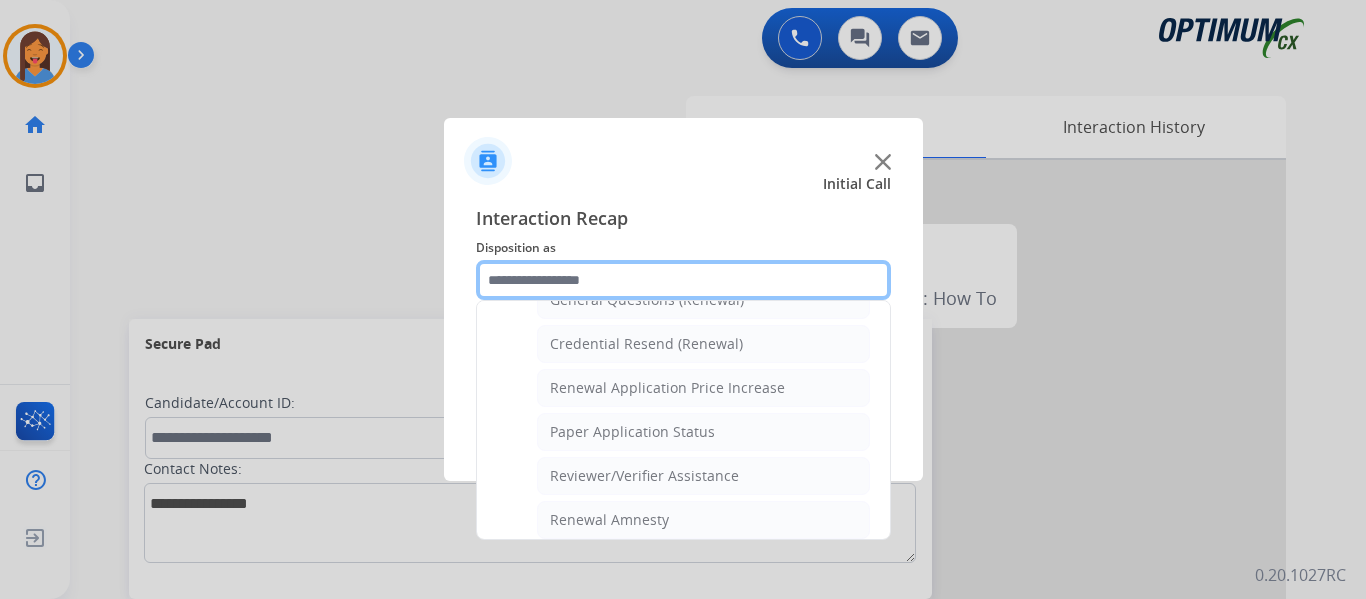 scroll, scrollTop: 572, scrollLeft: 0, axis: vertical 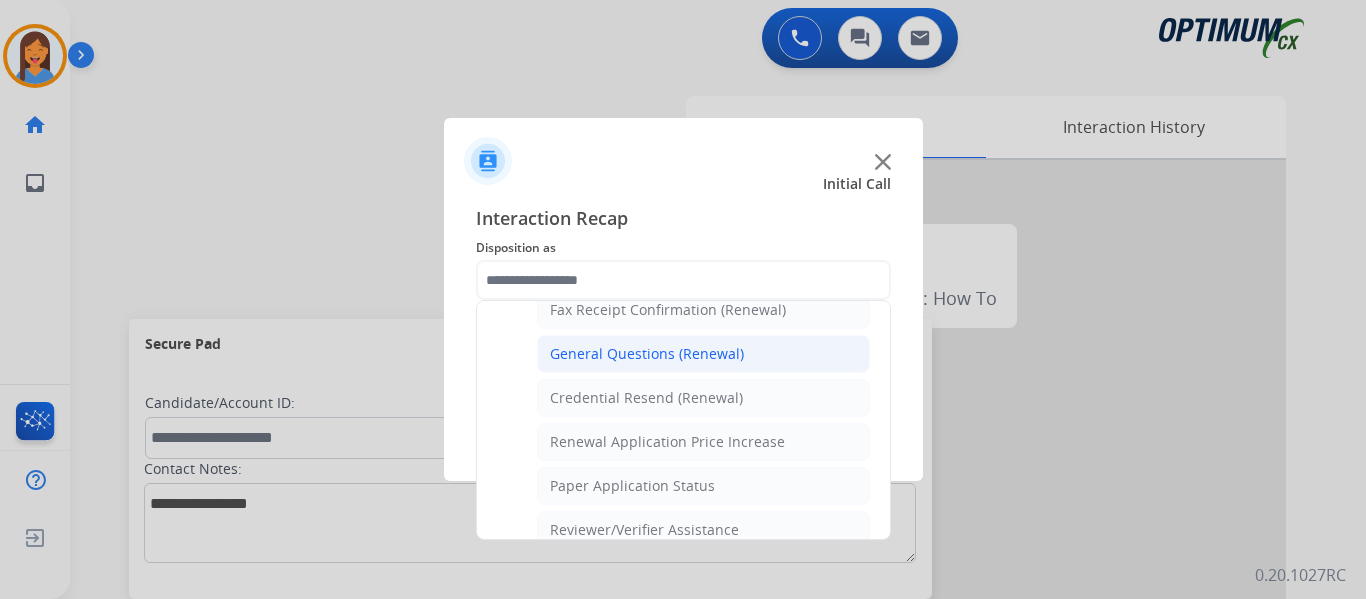 click on "General Questions (Renewal)" 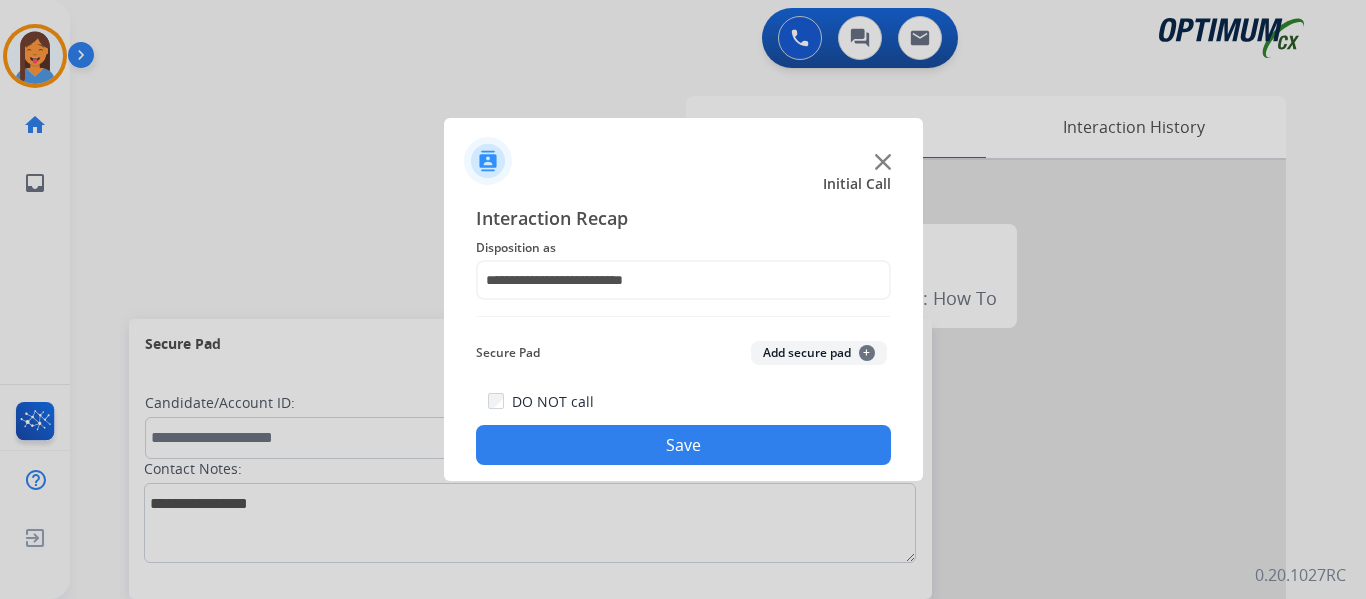 drag, startPoint x: 690, startPoint y: 444, endPoint x: 833, endPoint y: 399, distance: 149.91331 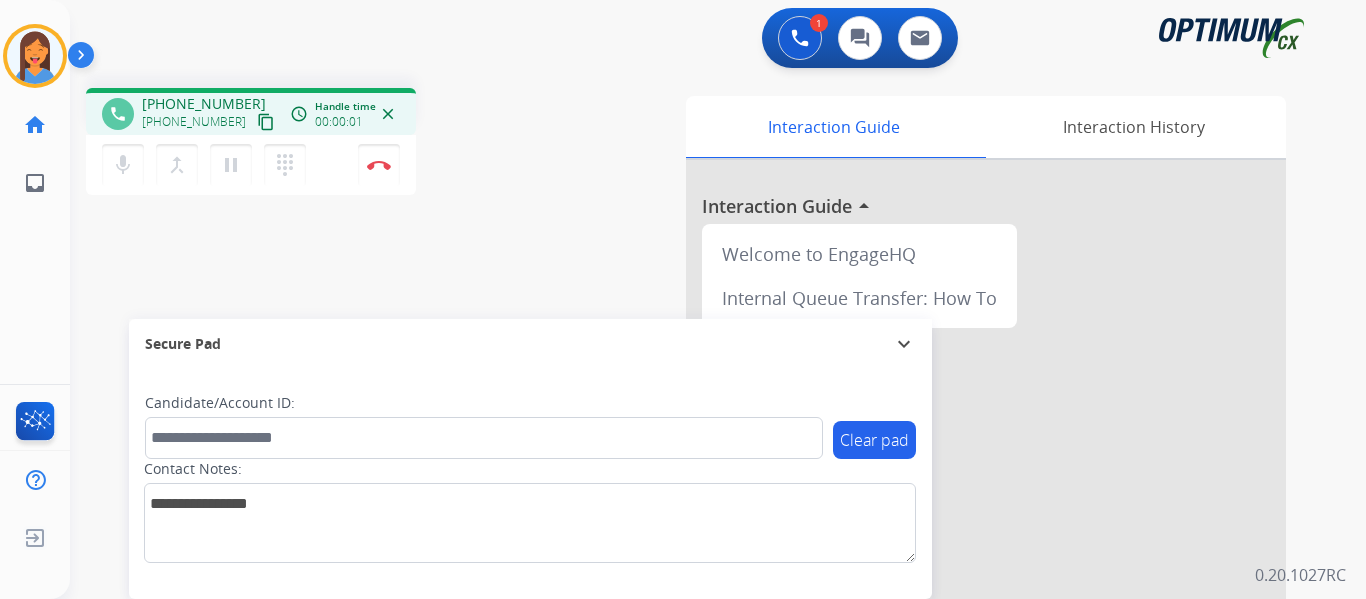 click on "content_copy" at bounding box center [266, 122] 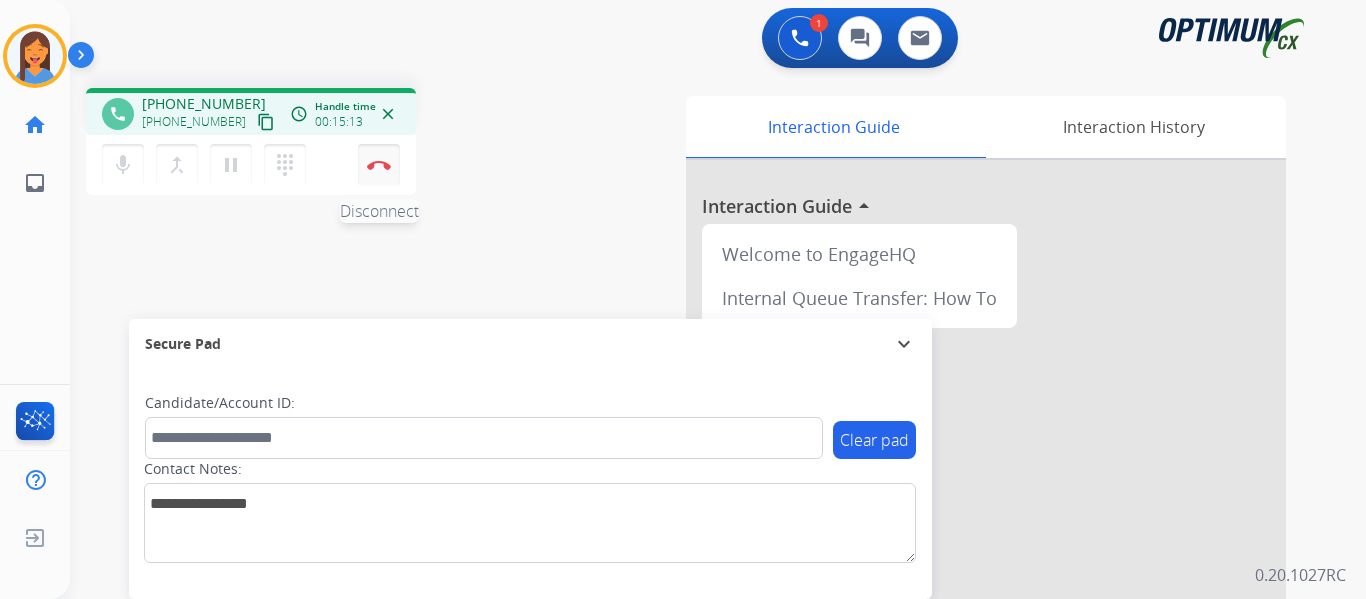click at bounding box center [379, 165] 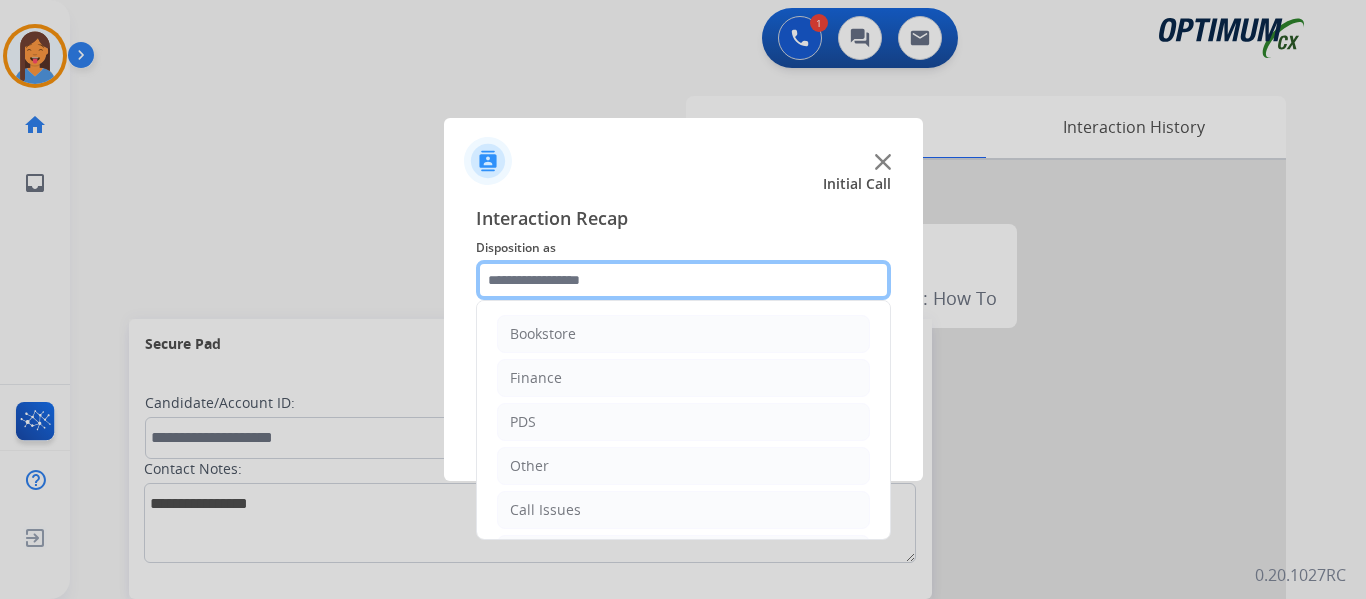 click 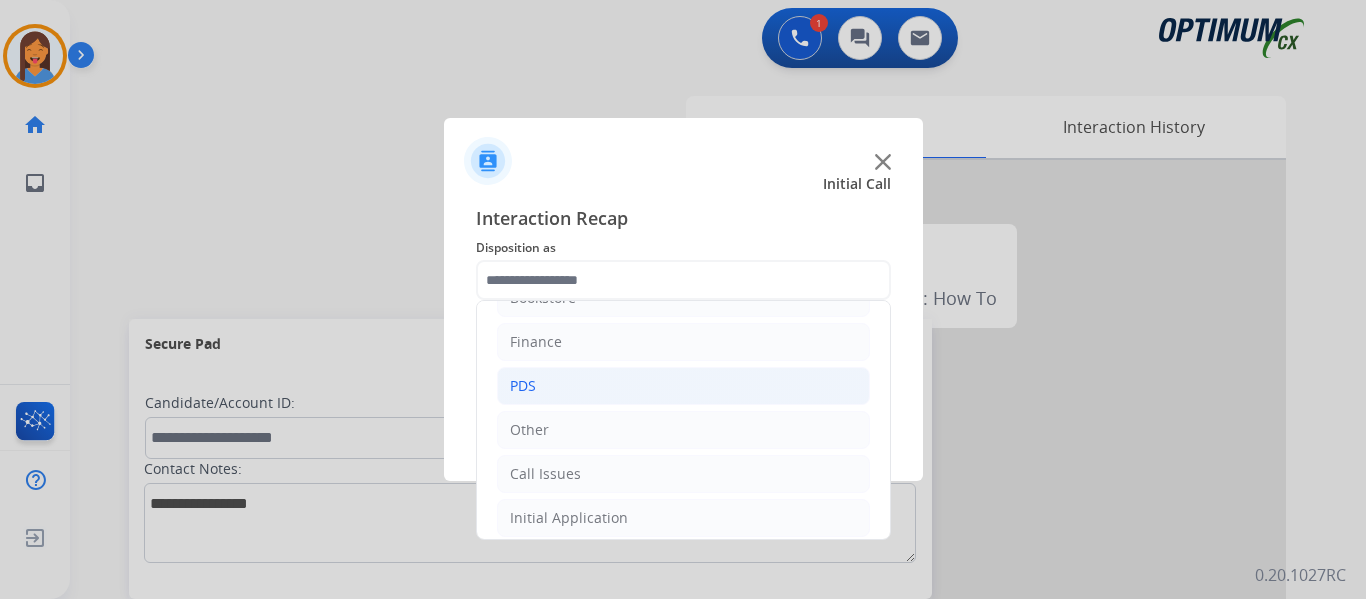 click on "PDS" 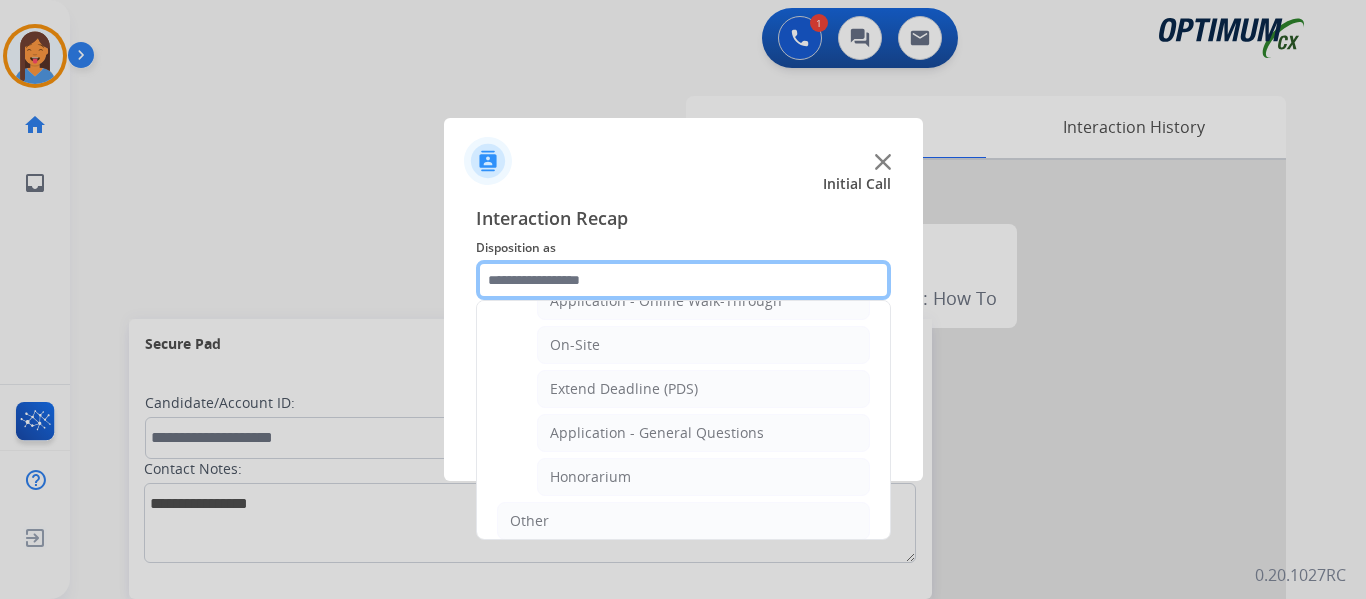 scroll, scrollTop: 536, scrollLeft: 0, axis: vertical 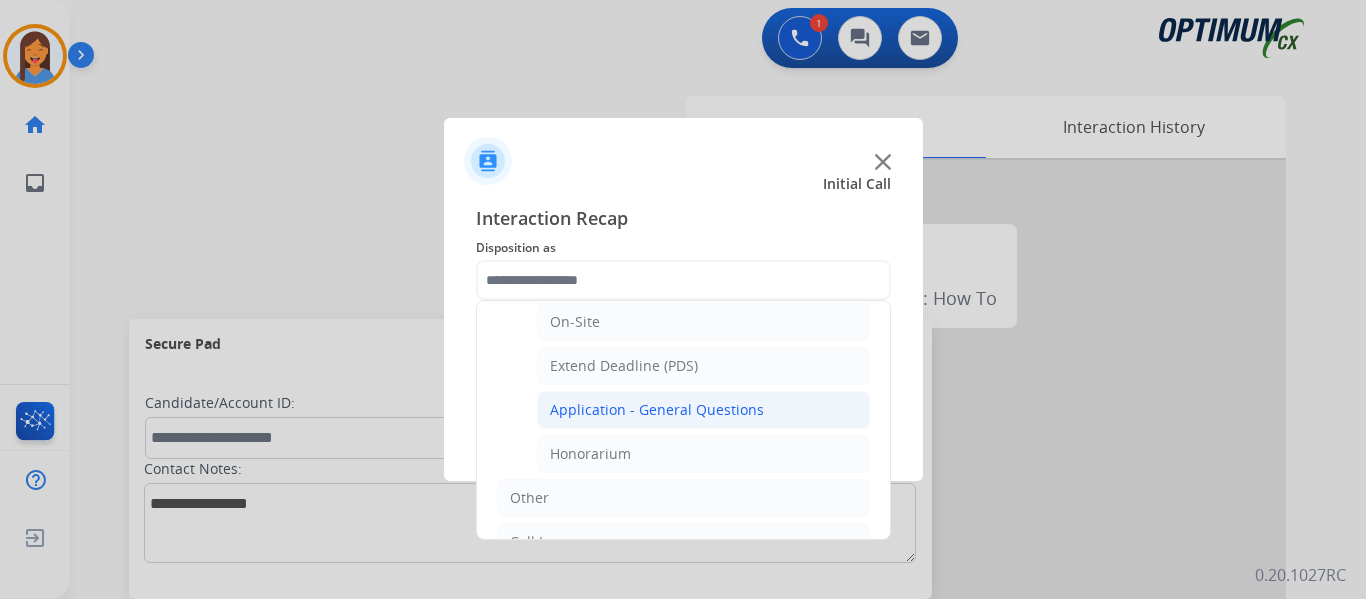 click on "Application - General Questions" 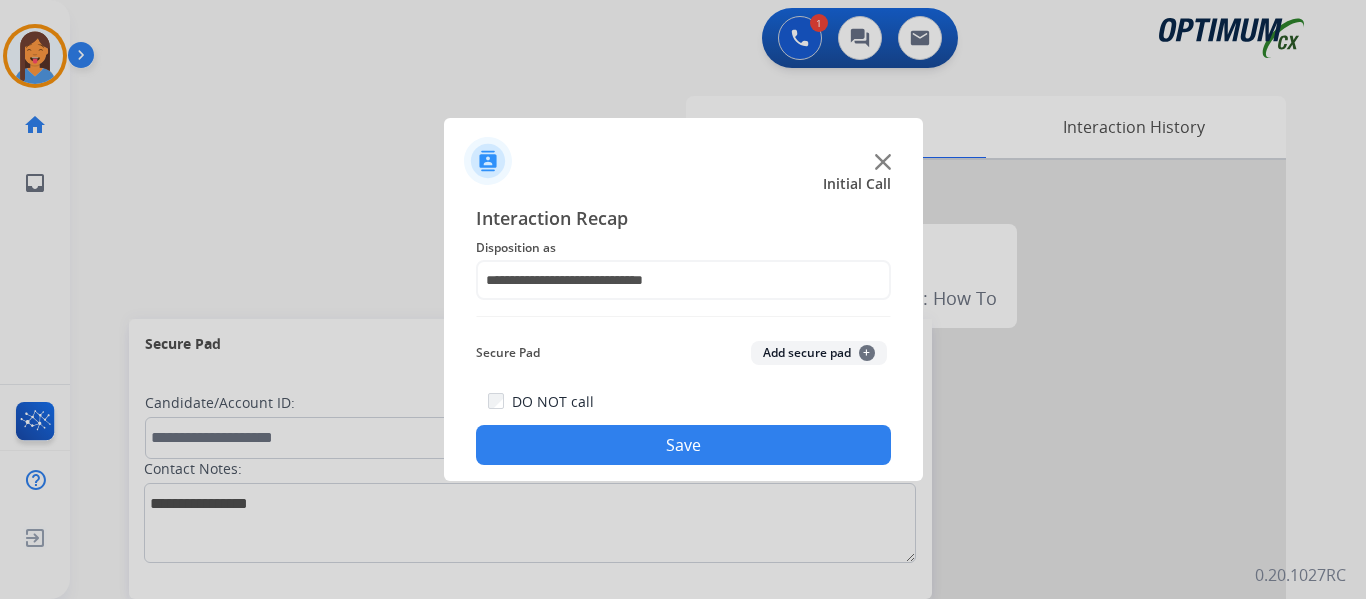 click on "Save" 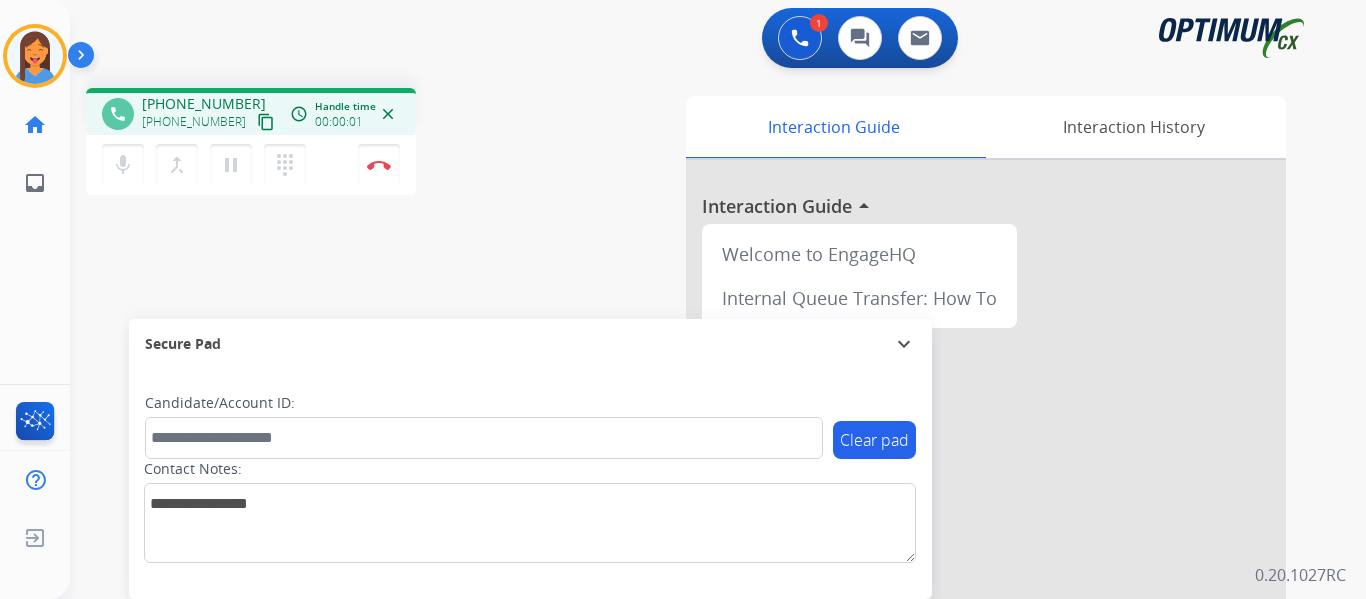 drag, startPoint x: 242, startPoint y: 123, endPoint x: 264, endPoint y: 138, distance: 26.627054 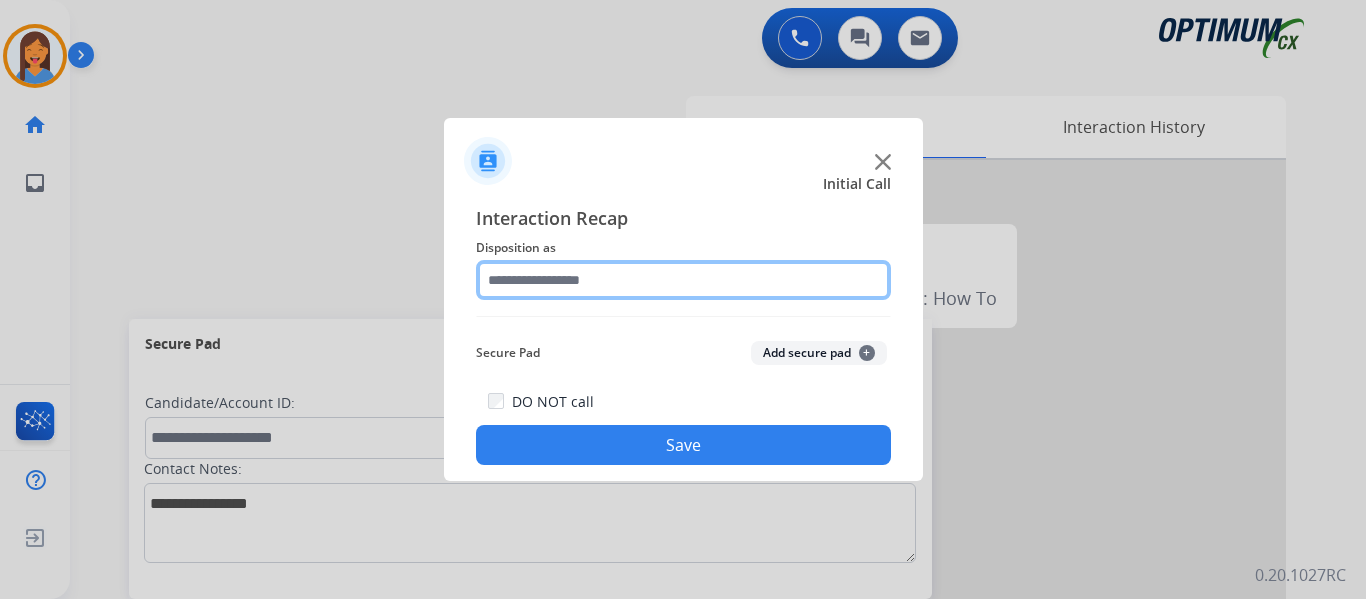 click 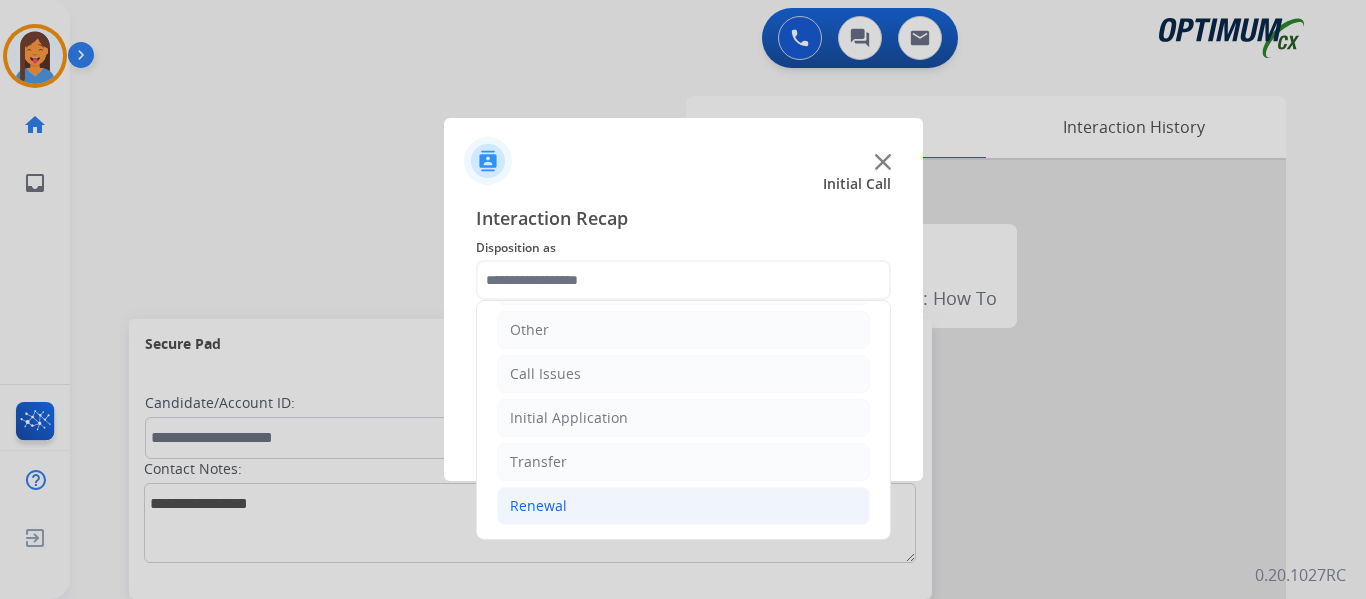 click on "Renewal" 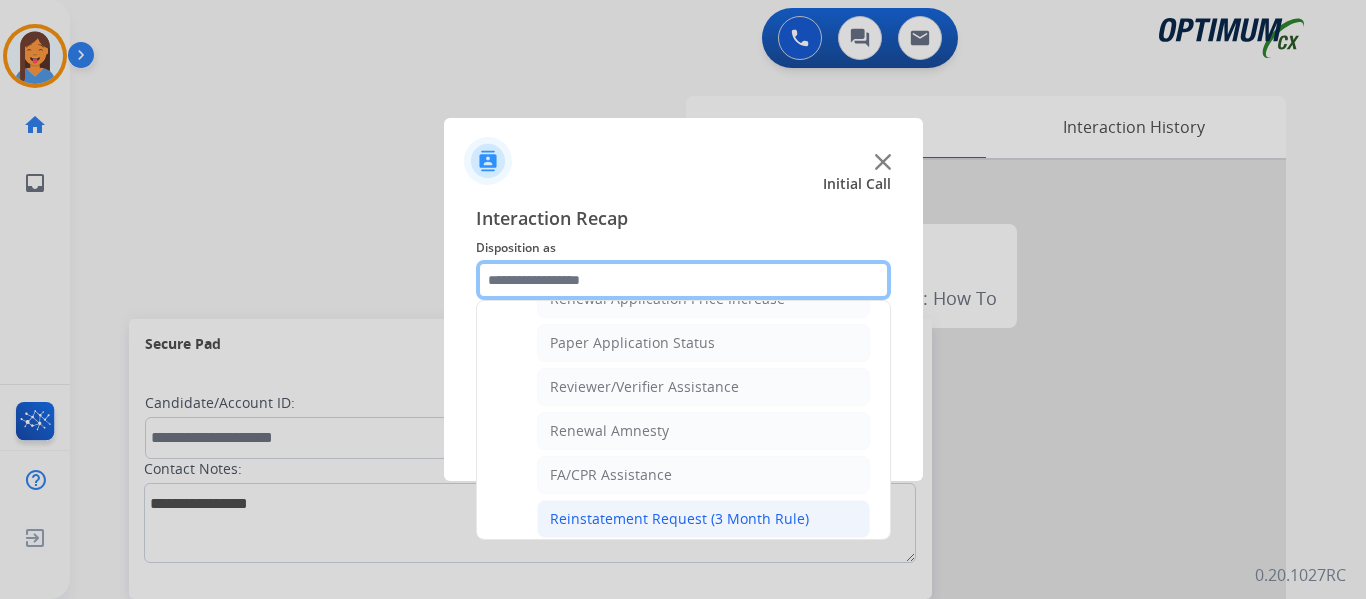 scroll, scrollTop: 672, scrollLeft: 0, axis: vertical 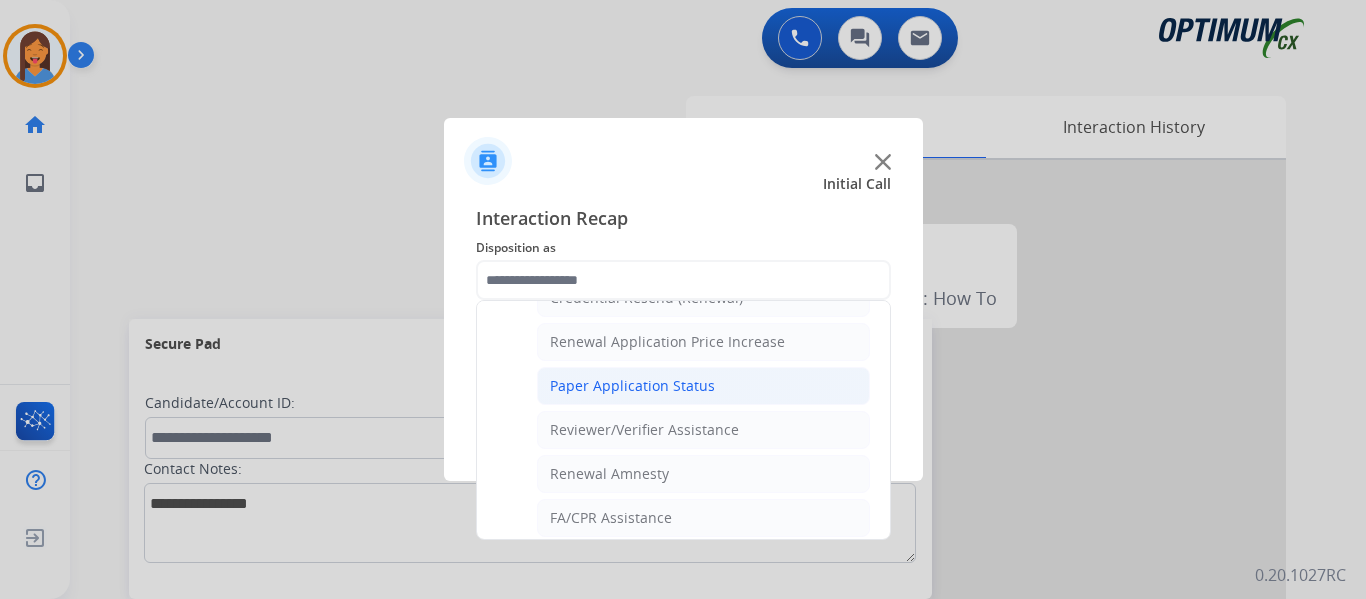 click on "Paper Application Status" 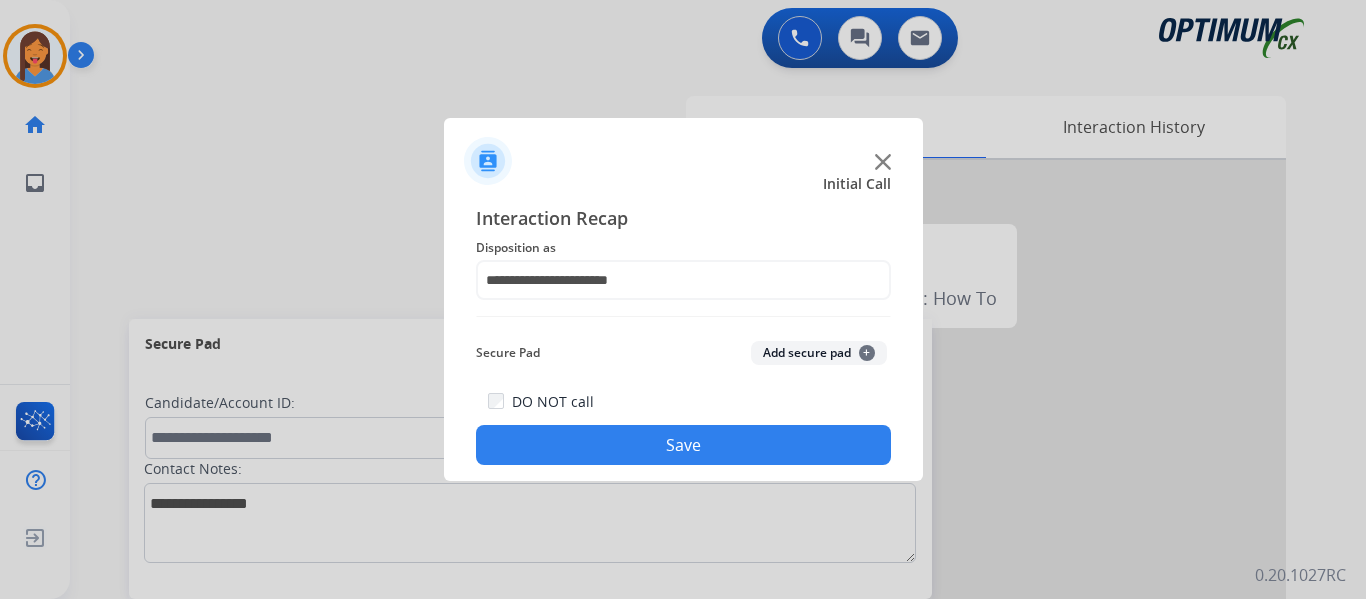 click on "Save" 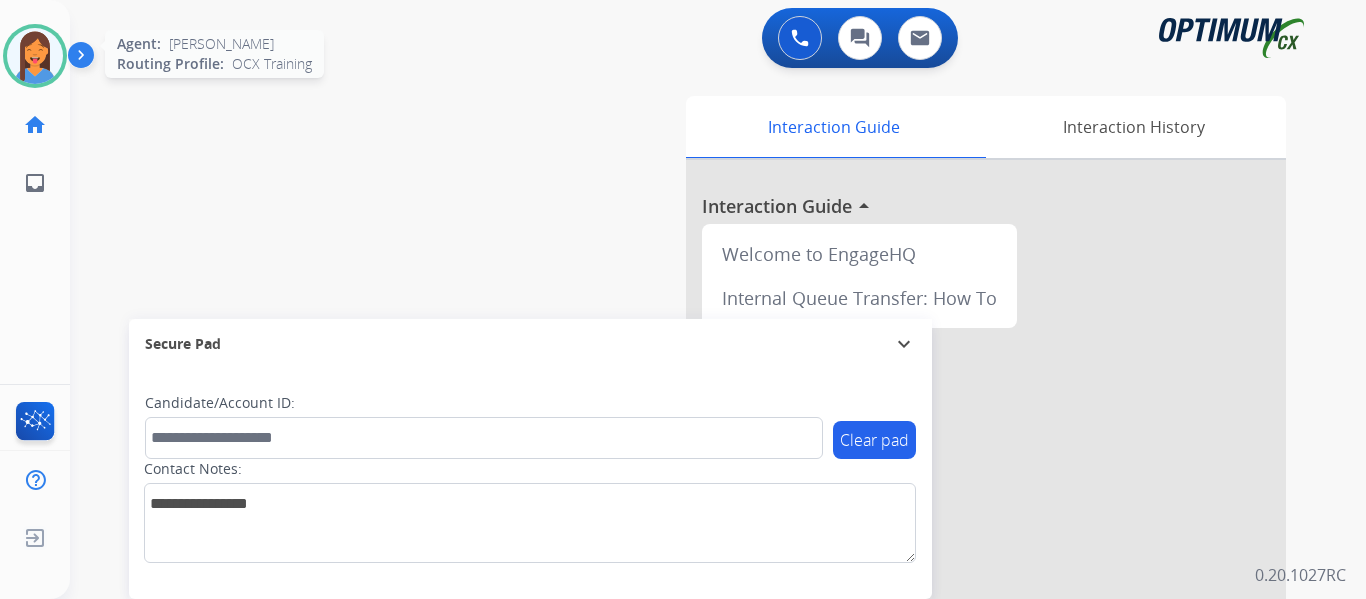 drag, startPoint x: 30, startPoint y: 51, endPoint x: 66, endPoint y: 59, distance: 36.878178 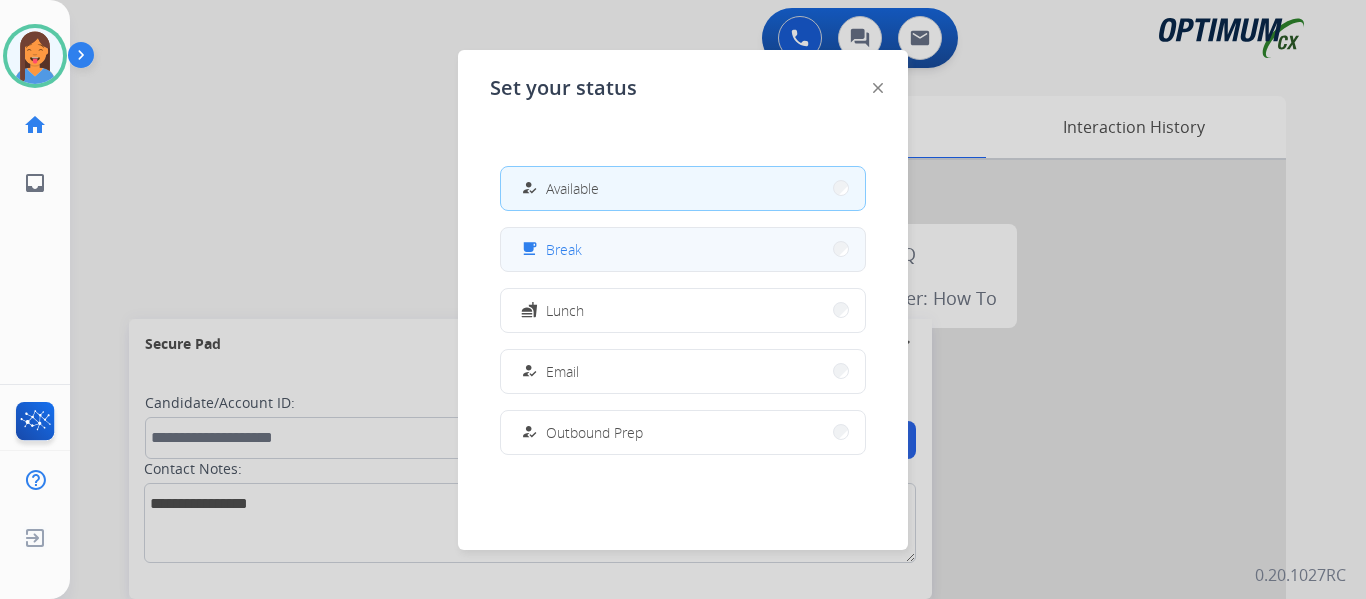 click on "free_breakfast Break" at bounding box center [683, 249] 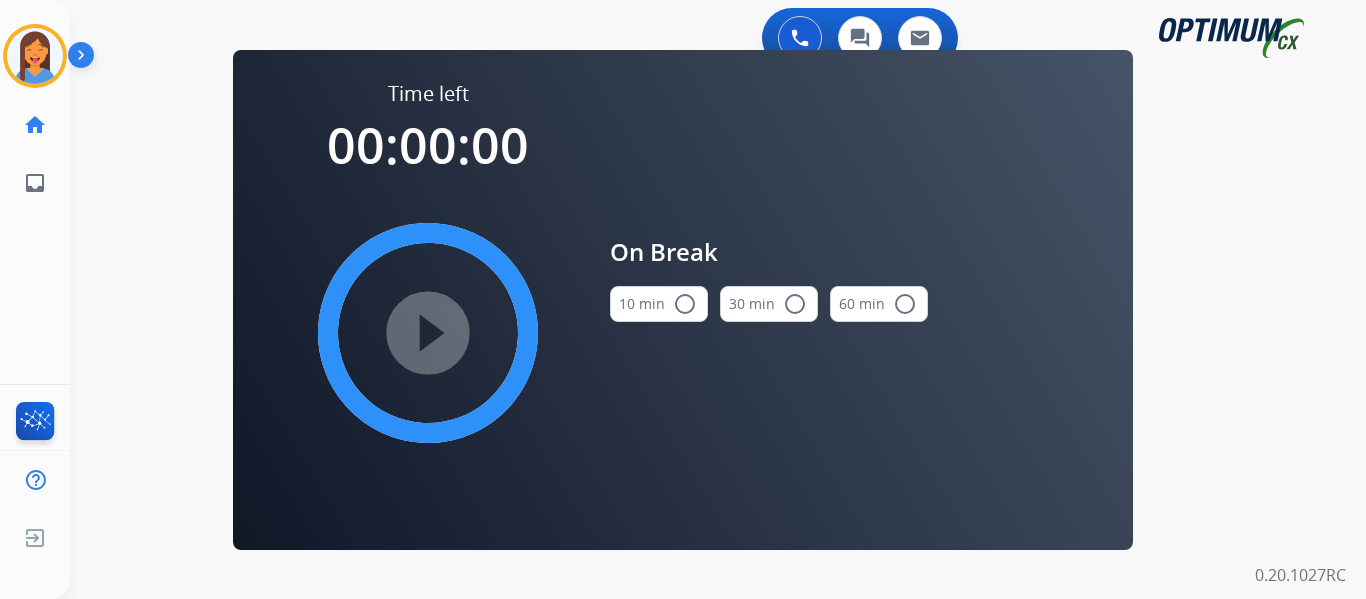 click on "10 min  radio_button_unchecked" at bounding box center [659, 304] 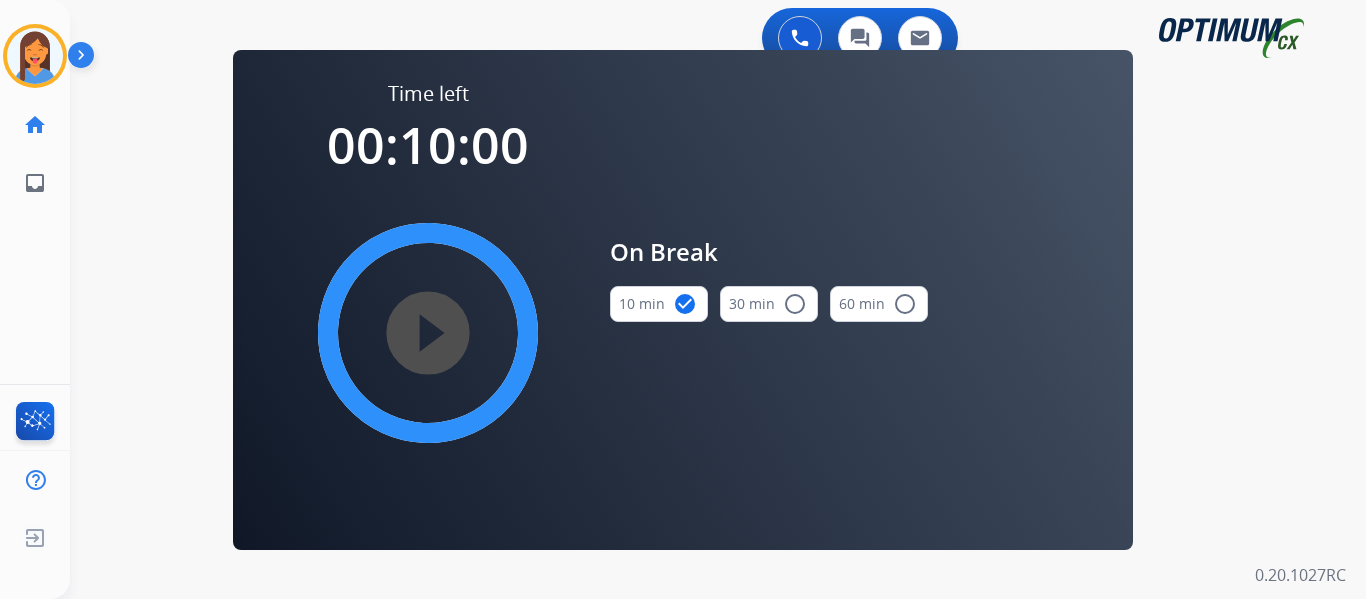 click on "play_circle_filled" at bounding box center (428, 333) 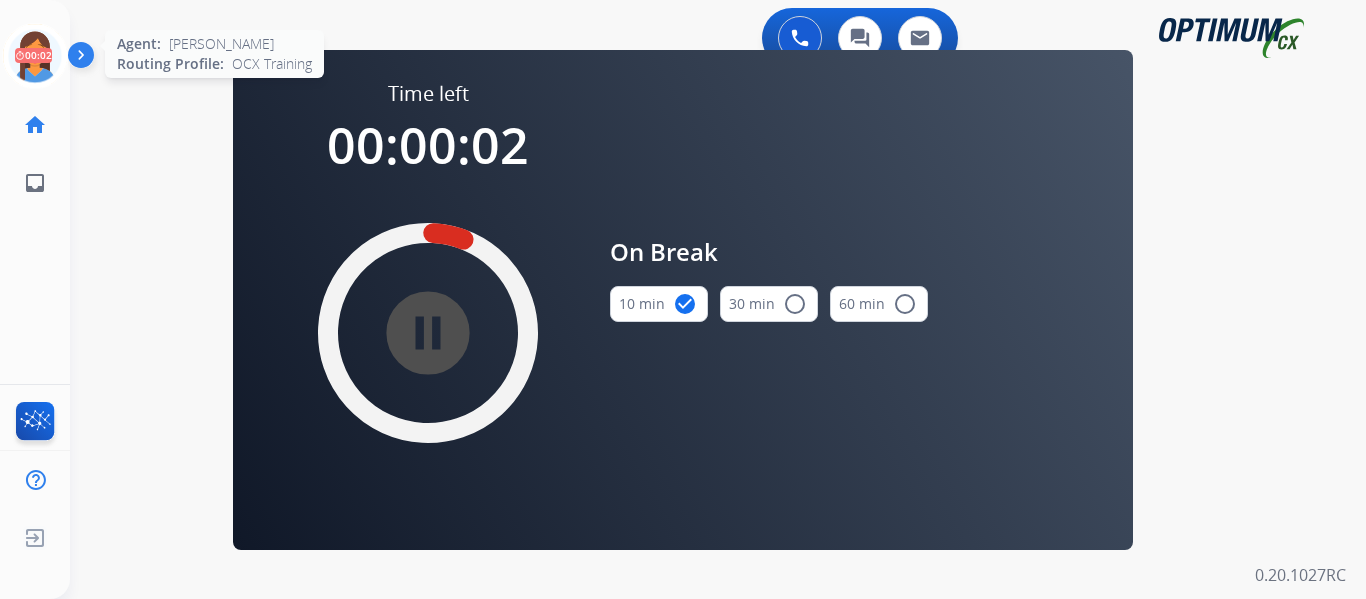 click 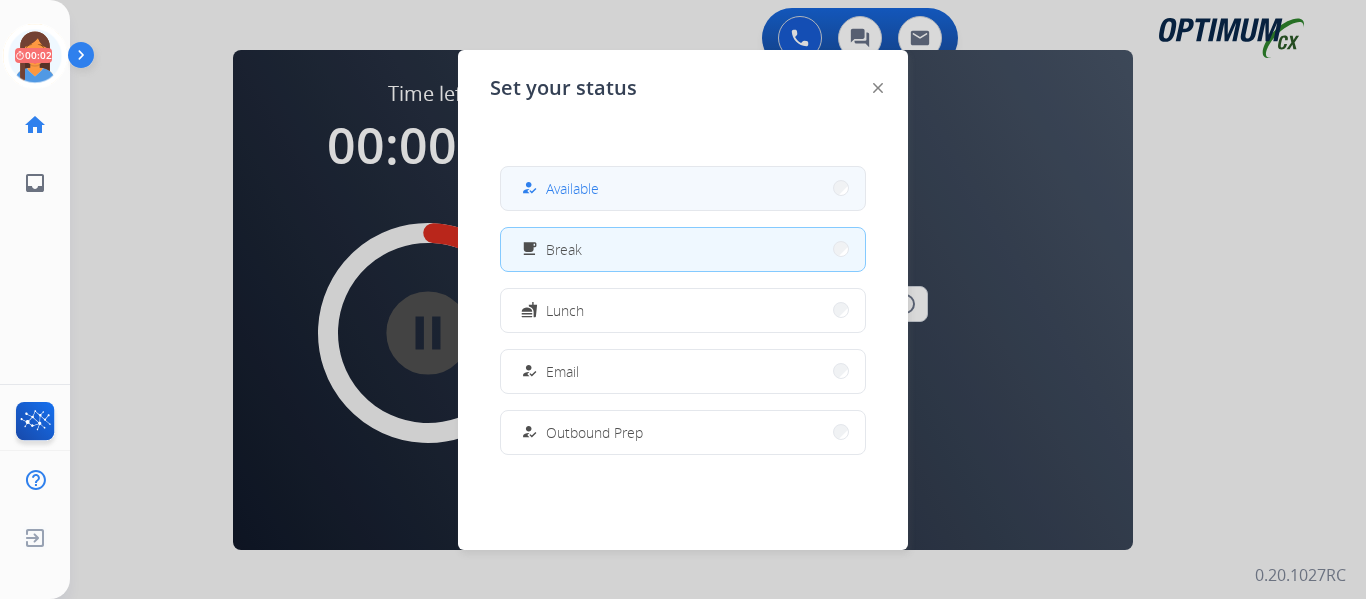 click on "how_to_reg Available" at bounding box center (683, 188) 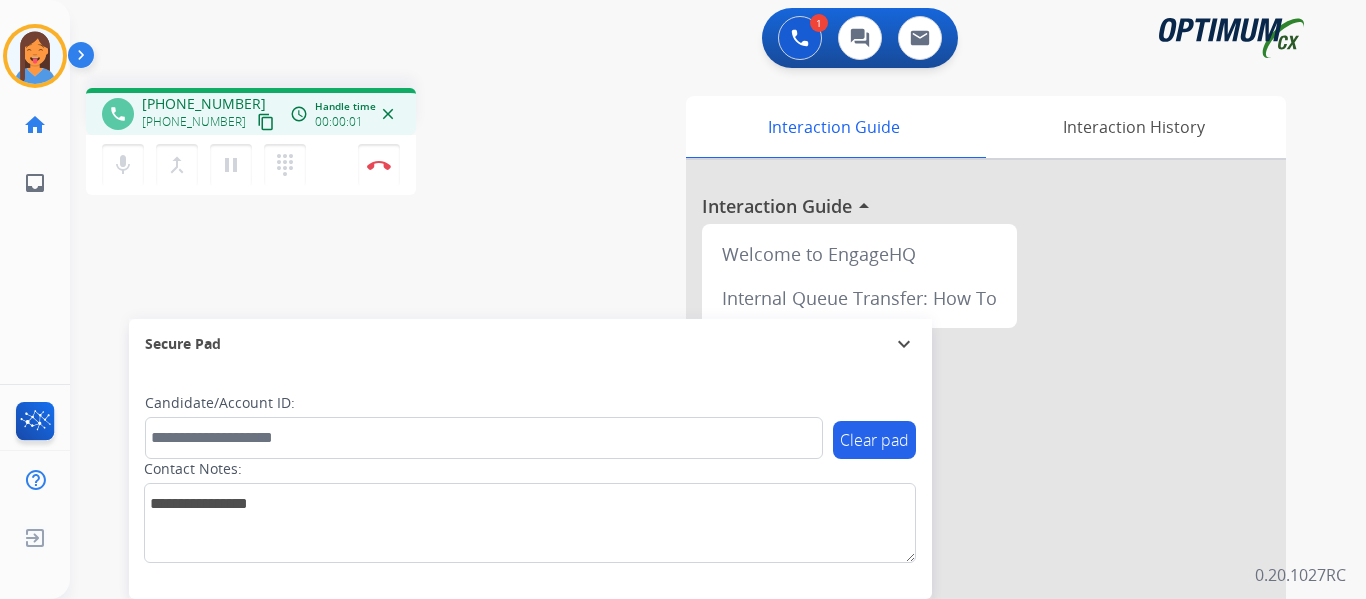 click on "content_copy" at bounding box center (266, 122) 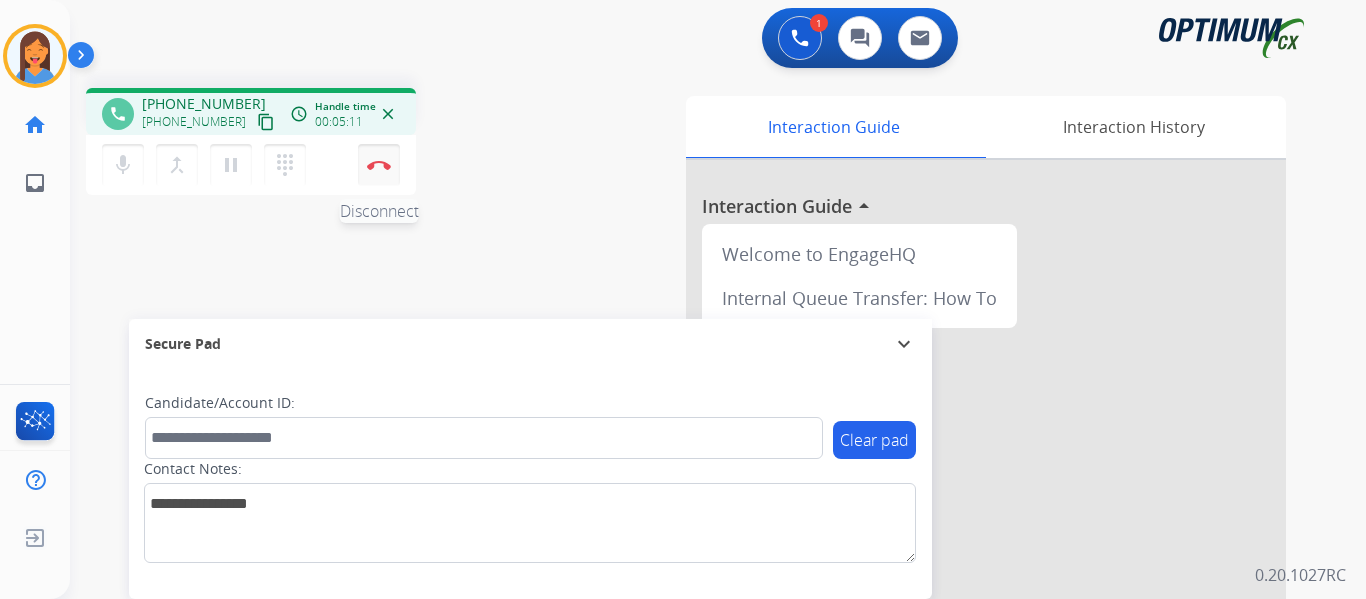 click at bounding box center (379, 165) 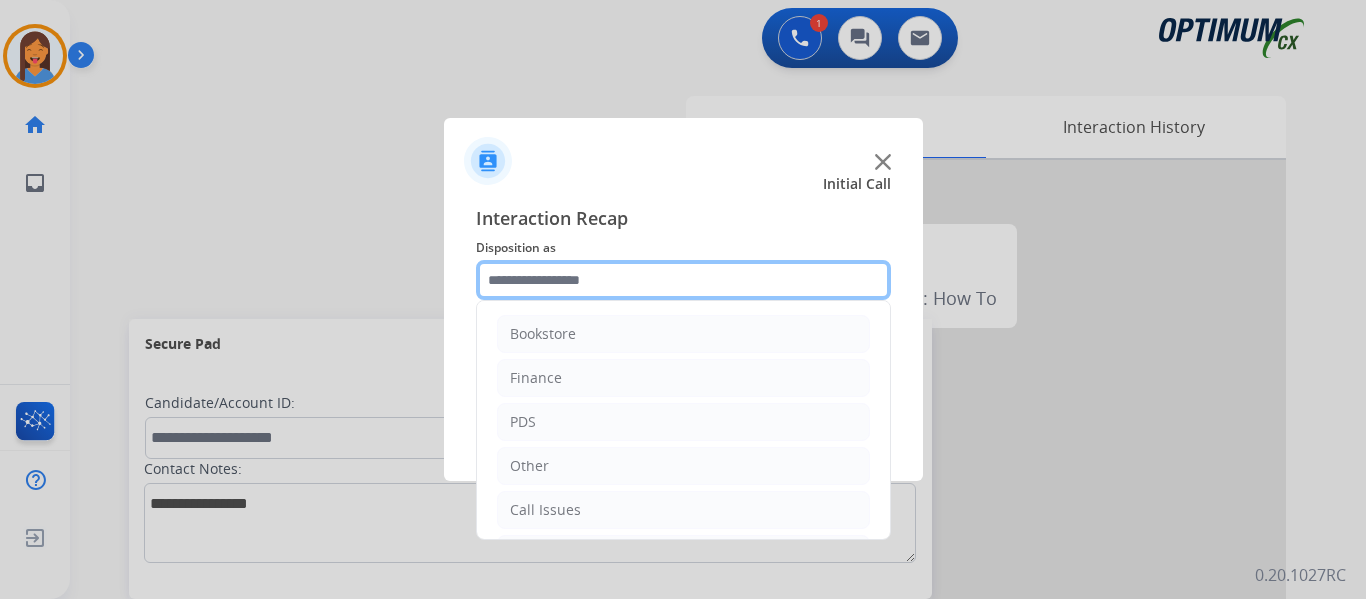 click 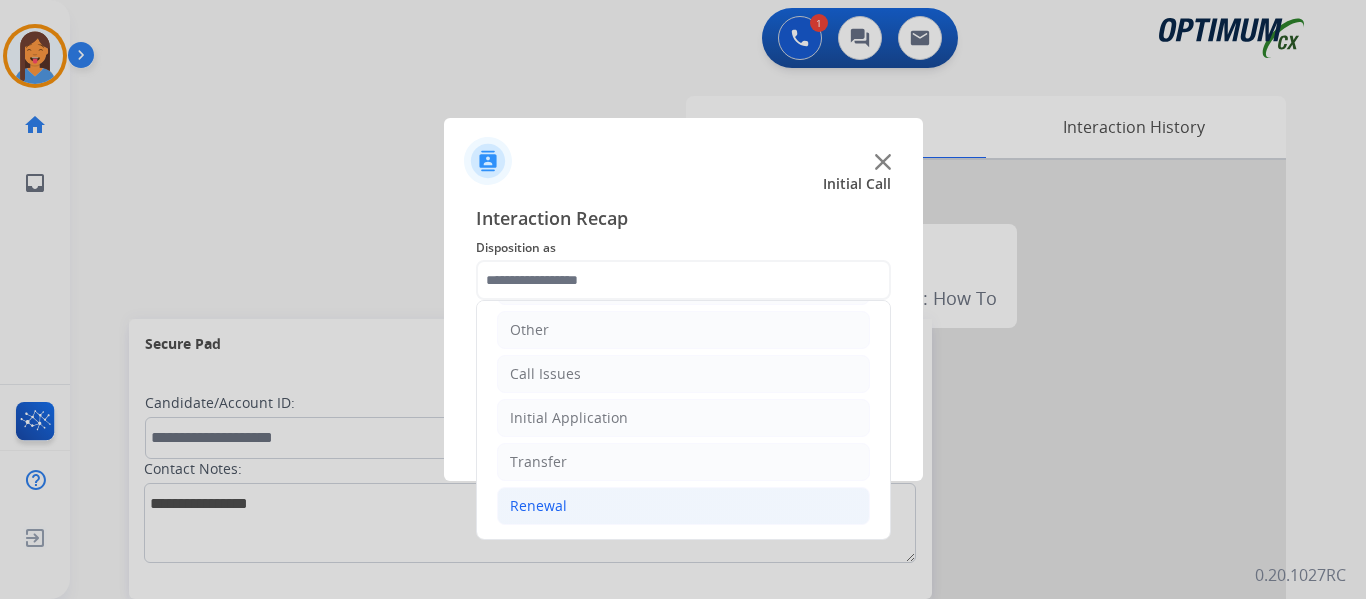 click on "Renewal" 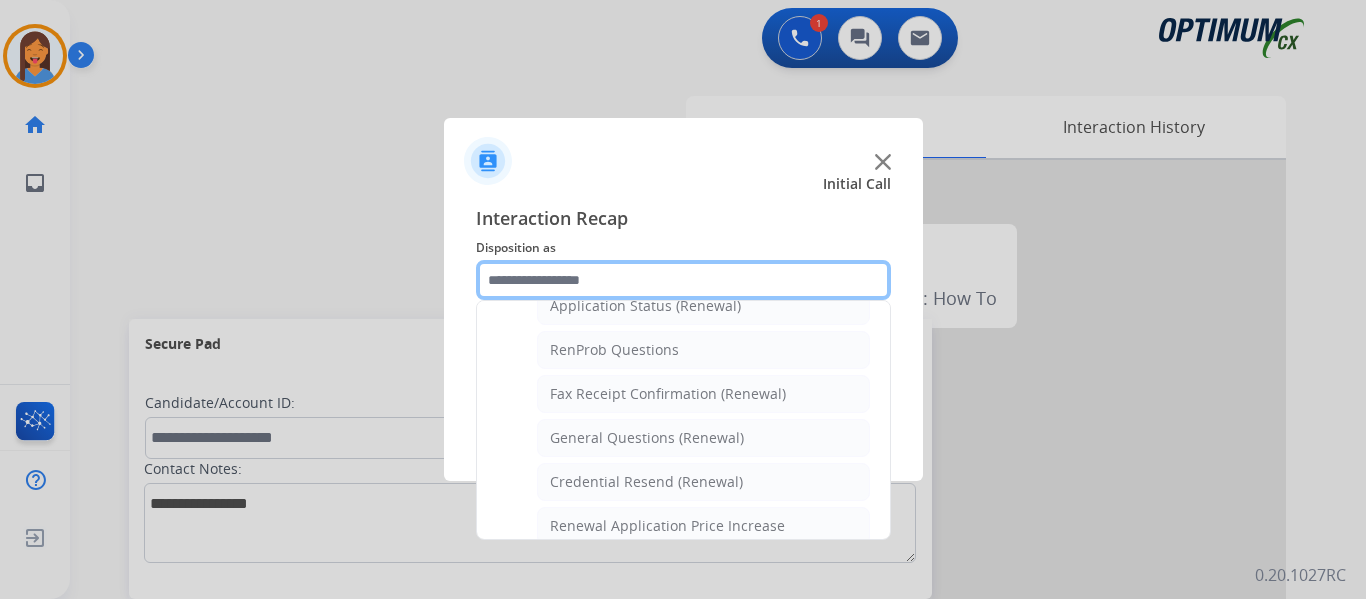 scroll, scrollTop: 536, scrollLeft: 0, axis: vertical 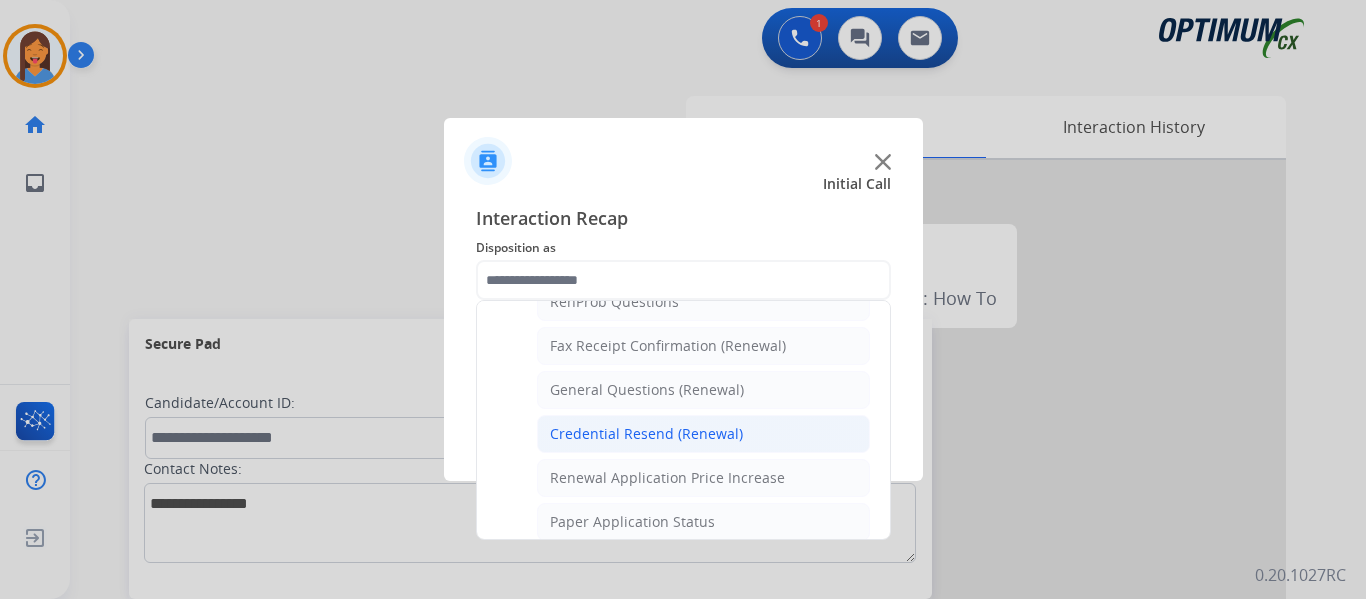 click on "Credential Resend (Renewal)" 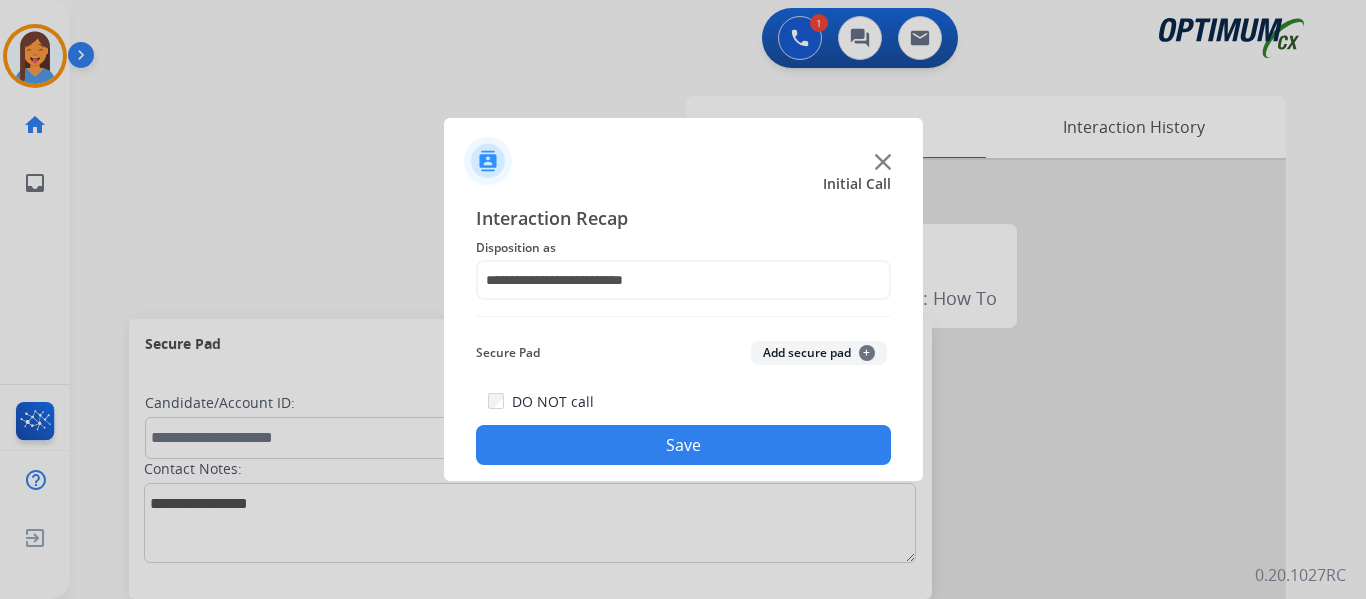 click on "Save" 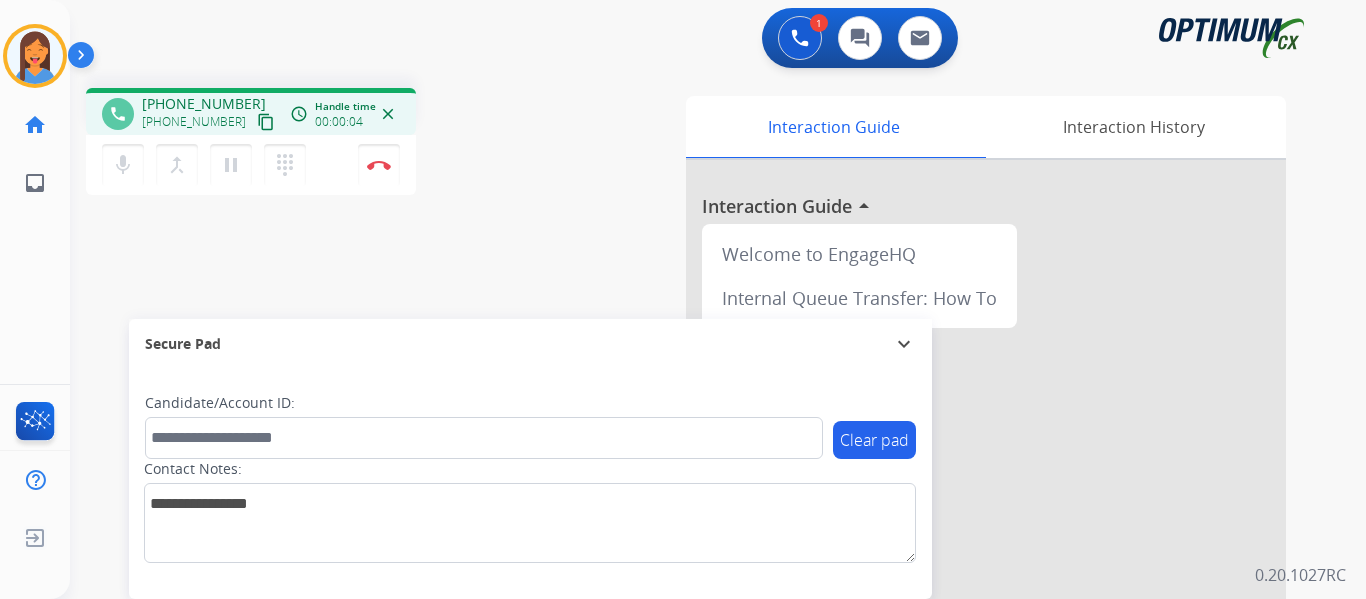 click on "content_copy" at bounding box center (266, 122) 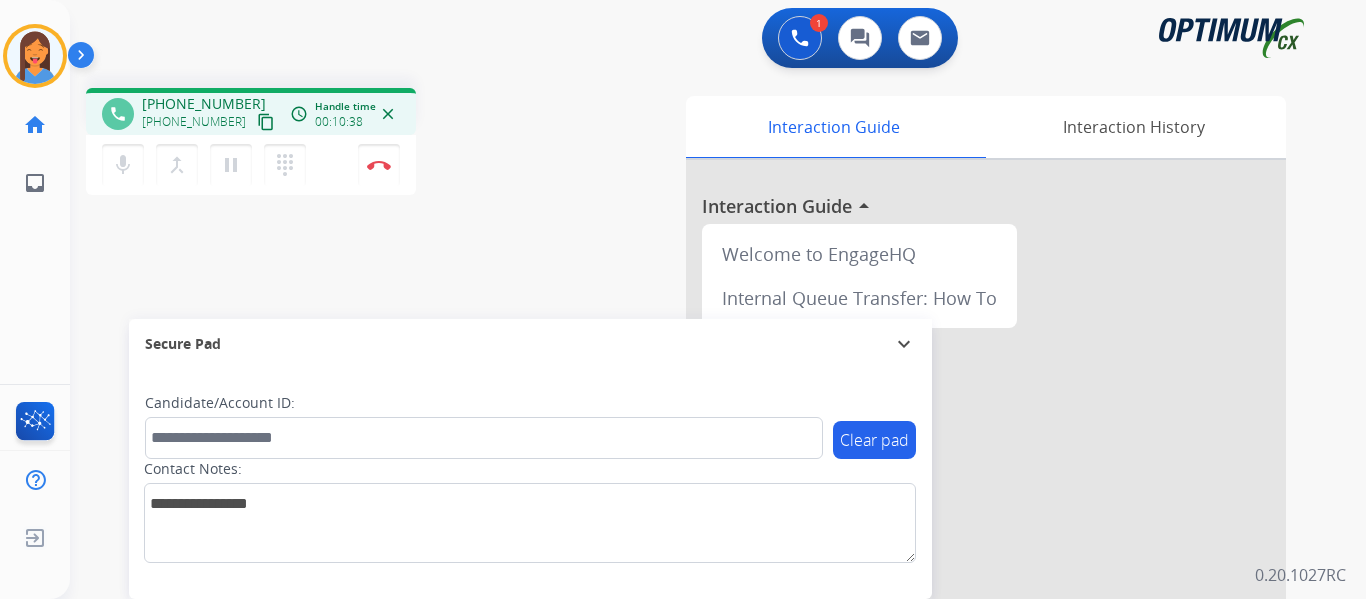 click on "phone [PHONE_NUMBER] [PHONE_NUMBER] content_copy access_time Call metrics Queue   00:08 Hold   00:00 Talk   10:39 Total   10:46 Handle time 00:10:38 close mic Mute merge_type Bridge pause Hold dialpad Dialpad Disconnect swap_horiz Break voice bridge close_fullscreen Connect 3-Way Call merge_type Separate 3-Way Call" at bounding box center [333, 144] 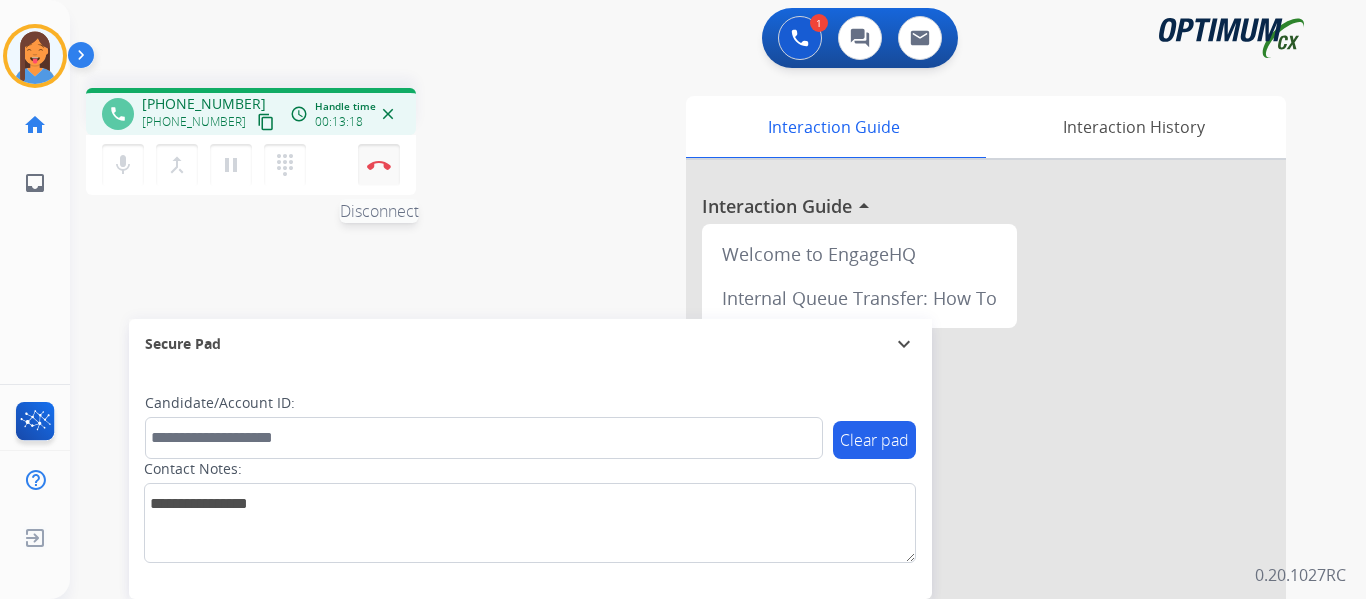 click at bounding box center (379, 165) 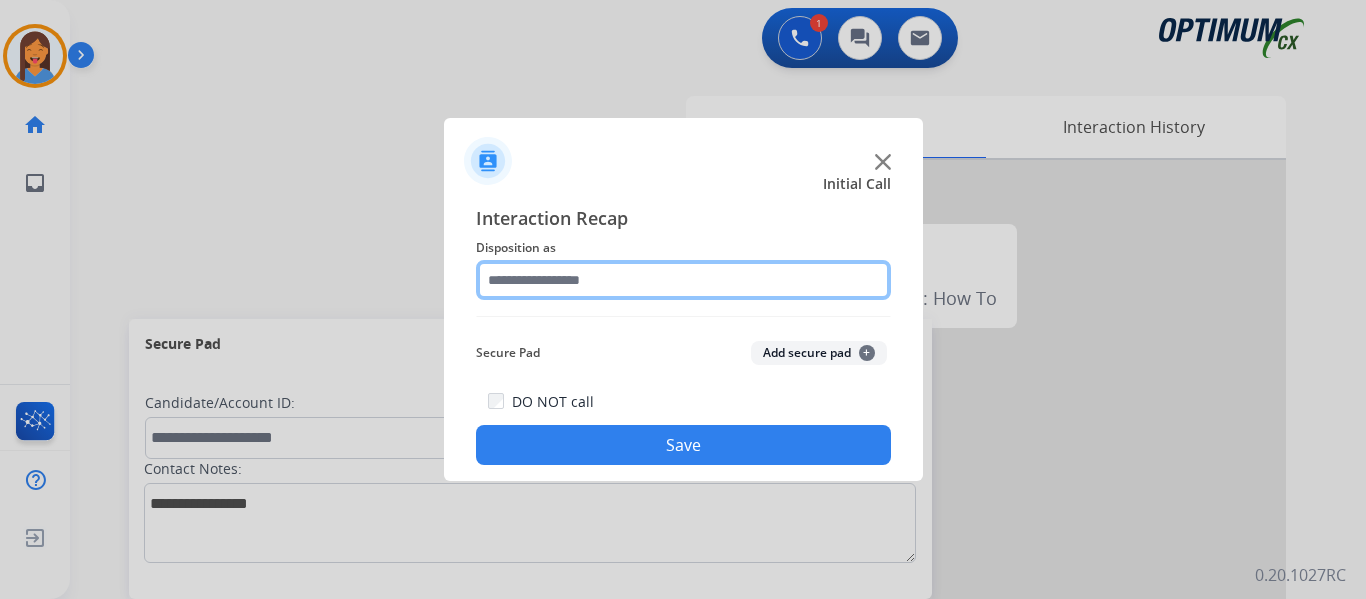 click 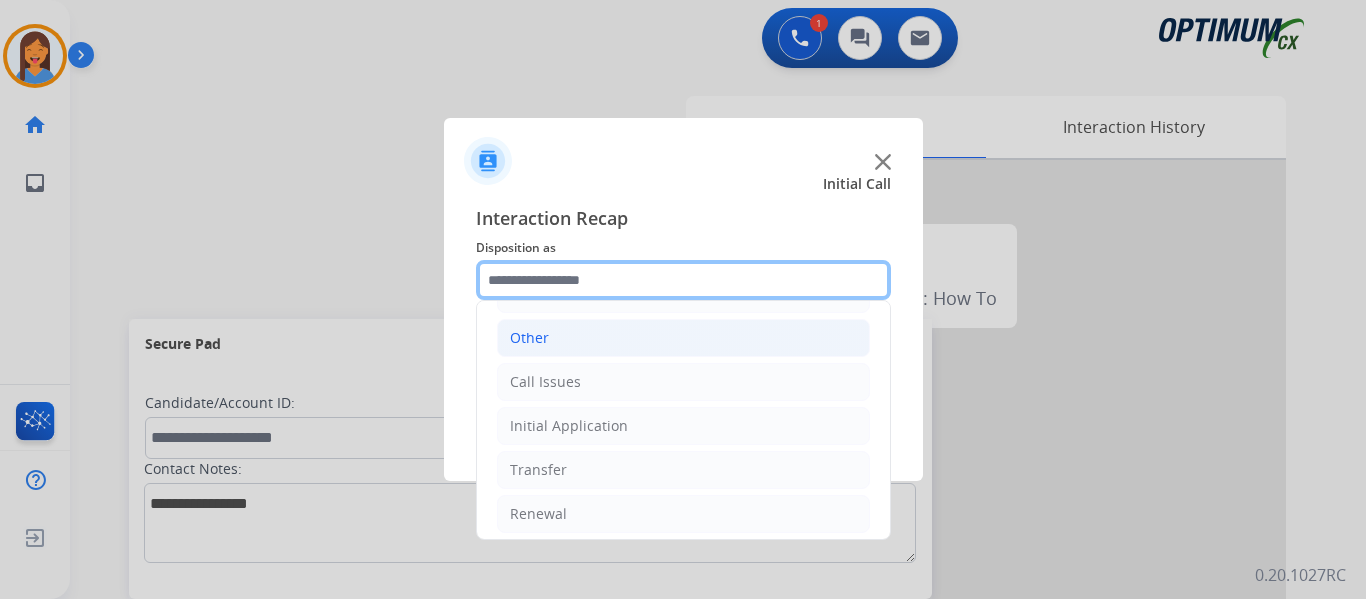 scroll, scrollTop: 136, scrollLeft: 0, axis: vertical 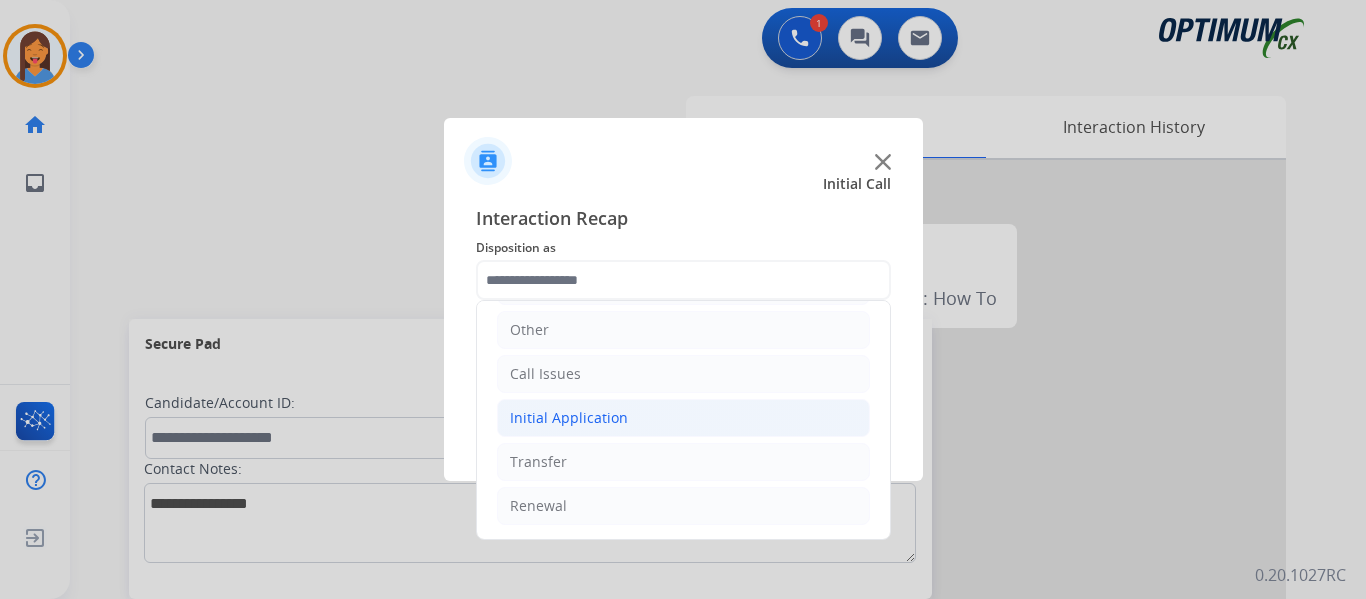 click on "Initial Application" 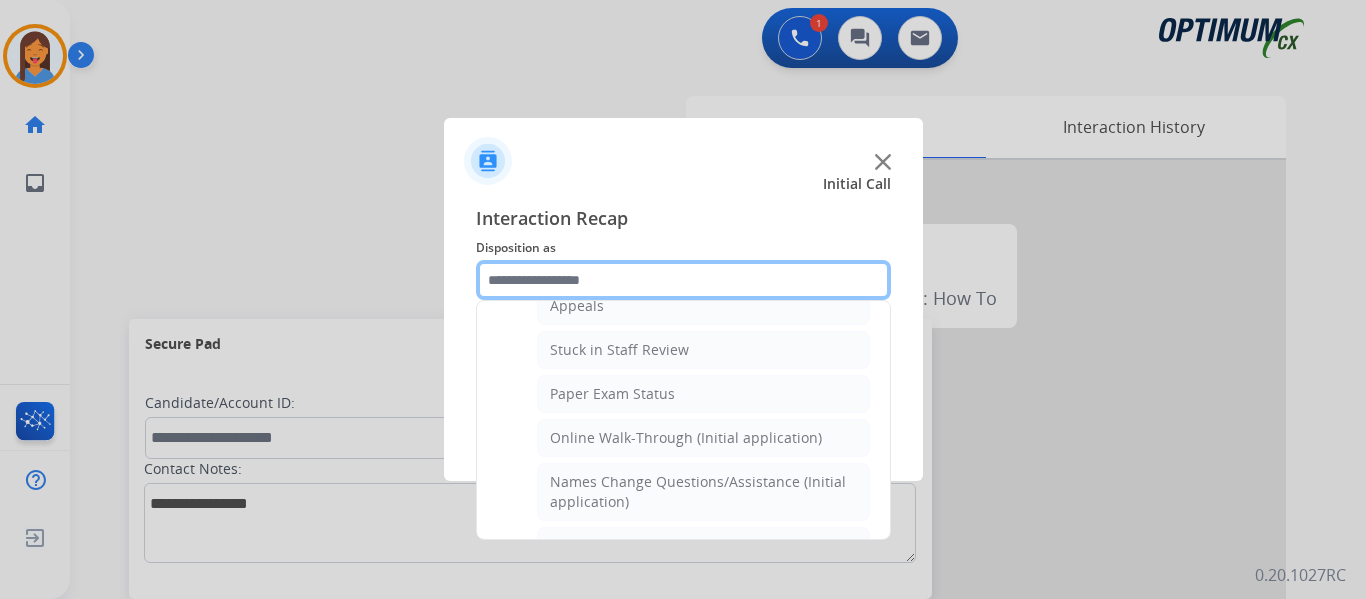 scroll, scrollTop: 236, scrollLeft: 0, axis: vertical 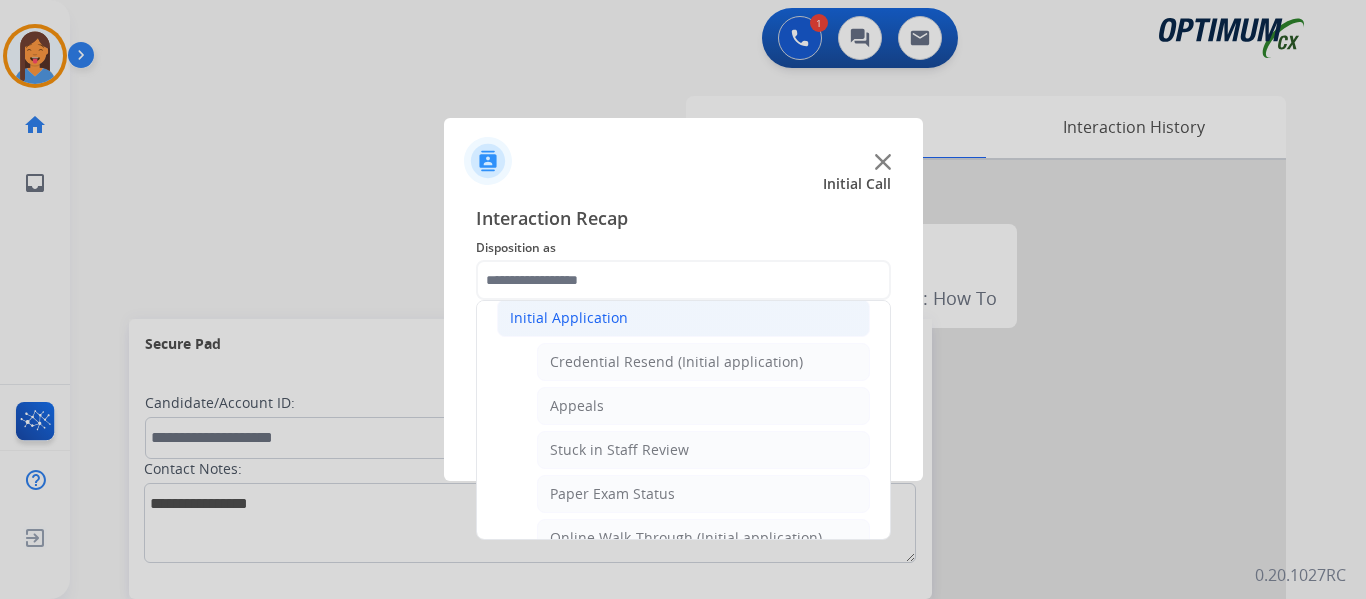 click on "Appeals" 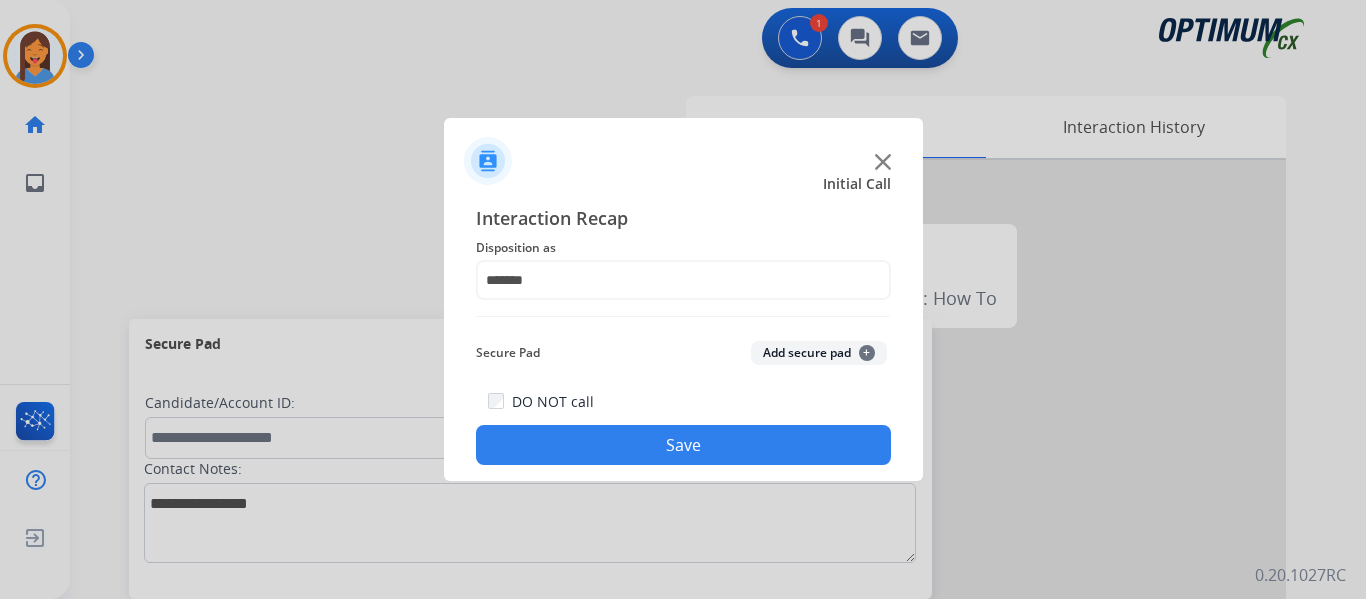 click on "Save" 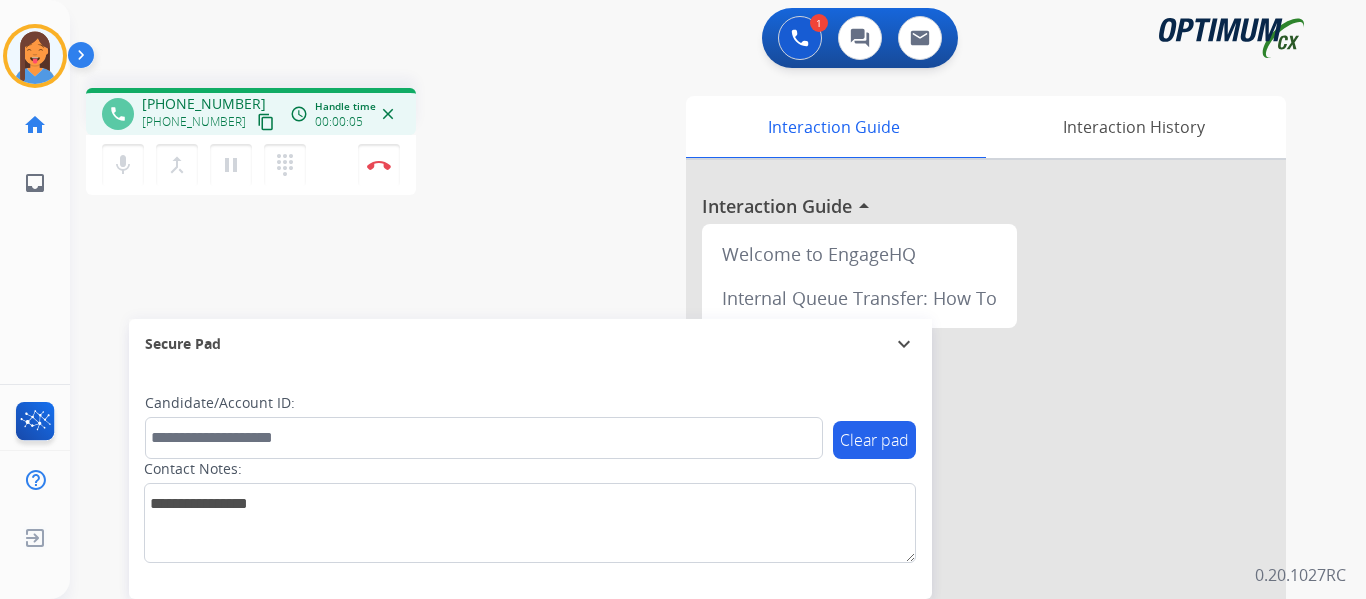 click on "content_copy" at bounding box center [266, 122] 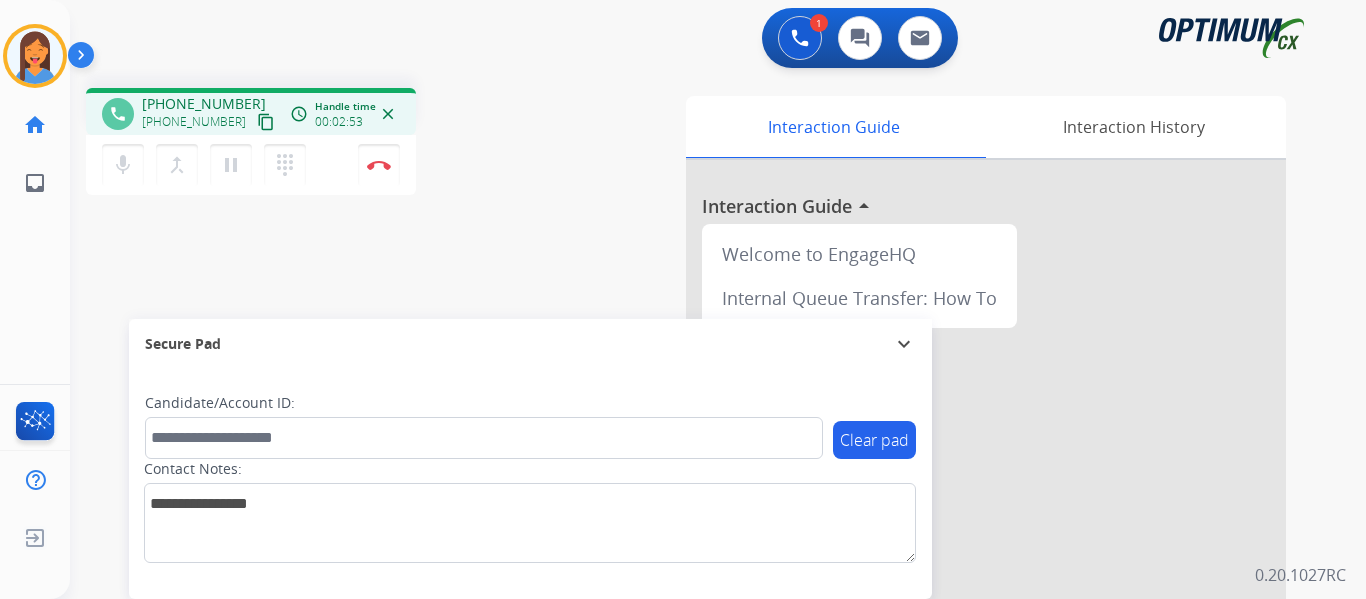 click on "phone [PHONE_NUMBER] [PHONE_NUMBER] content_copy access_time Call metrics Queue   00:07 Hold   00:00 Talk   02:54 Total   03:00 Handle time 00:02:53 close mic Mute merge_type Bridge pause Hold dialpad Dialpad Disconnect swap_horiz Break voice bridge close_fullscreen Connect 3-Way Call merge_type Separate 3-Way Call  Interaction Guide   Interaction History  Interaction Guide arrow_drop_up  Welcome to EngageHQ   Internal Queue Transfer: How To  Secure Pad expand_more Clear pad Candidate/Account ID: Contact Notes:" at bounding box center [694, 489] 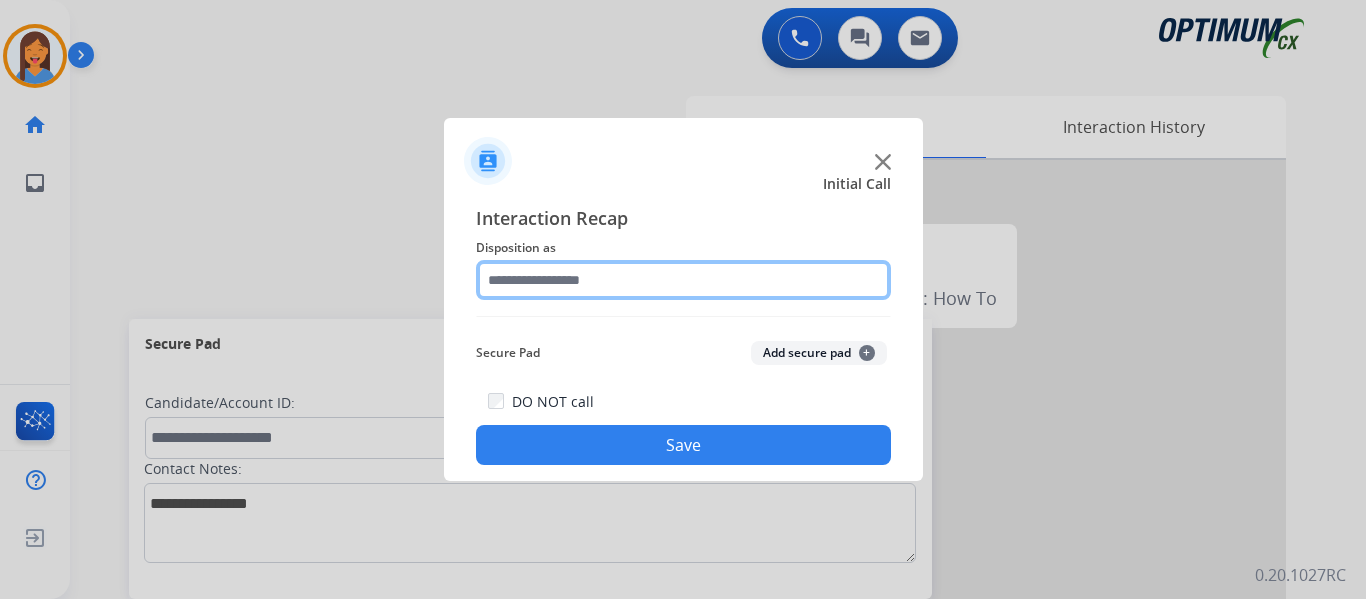 click 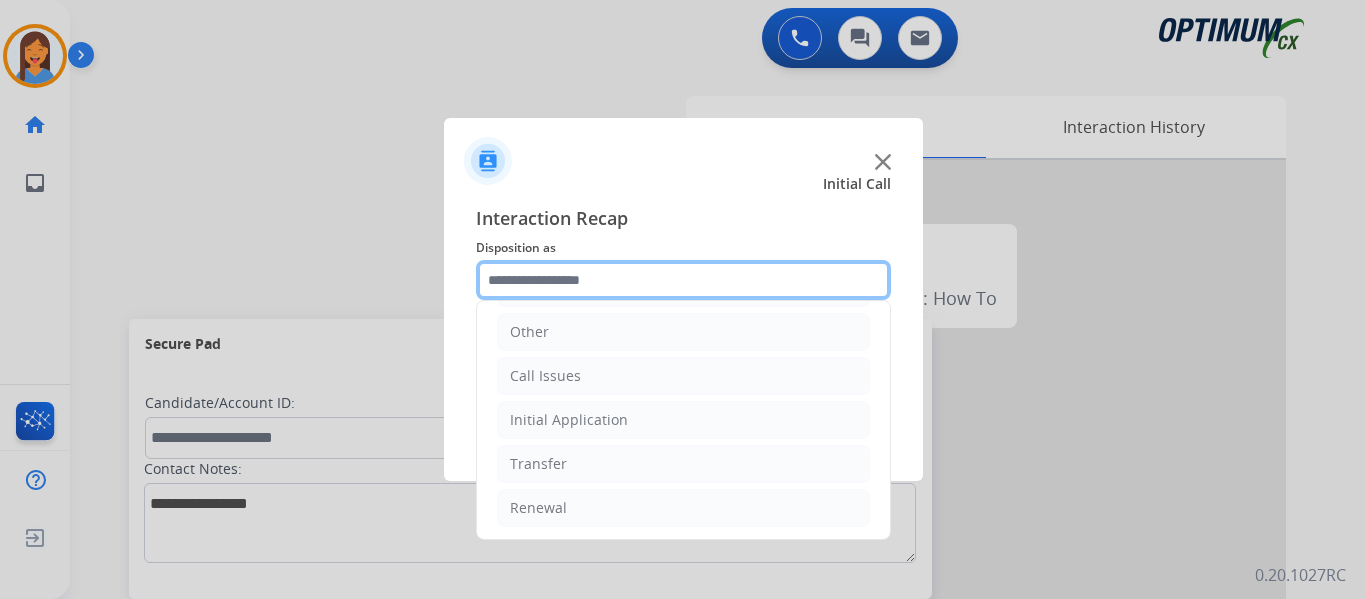 scroll, scrollTop: 136, scrollLeft: 0, axis: vertical 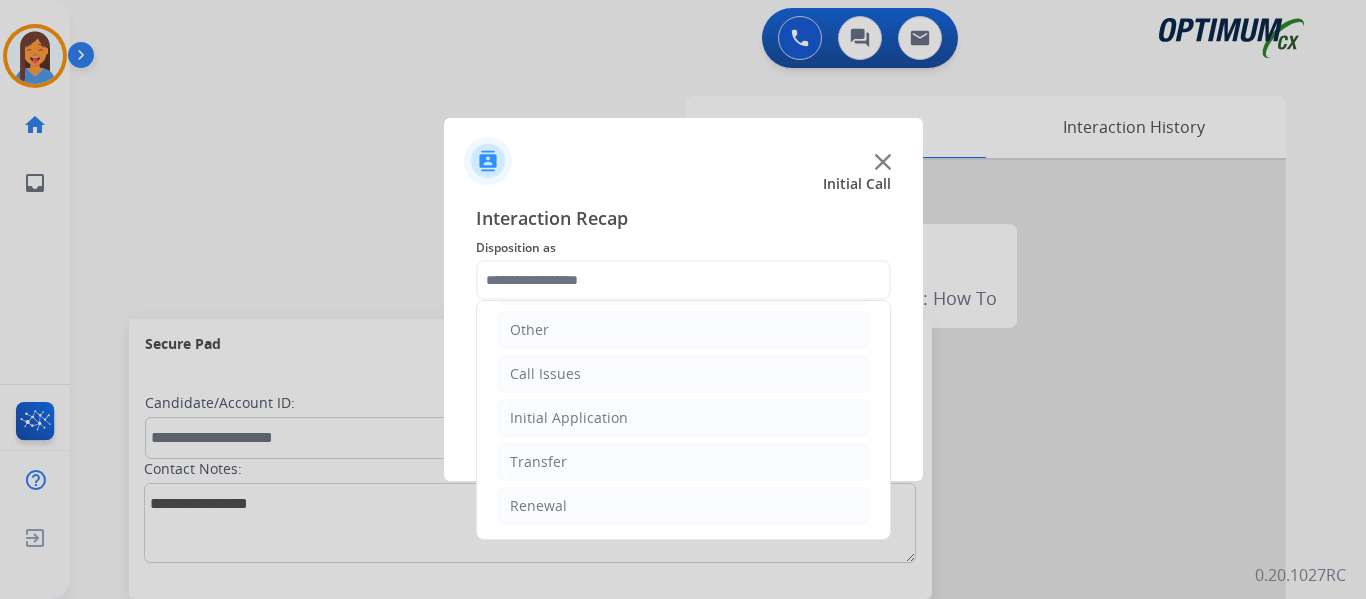 click on "Bookstore   Finance   PDS   Other   Call Issues   Initial Application   Transfer   Renewal" 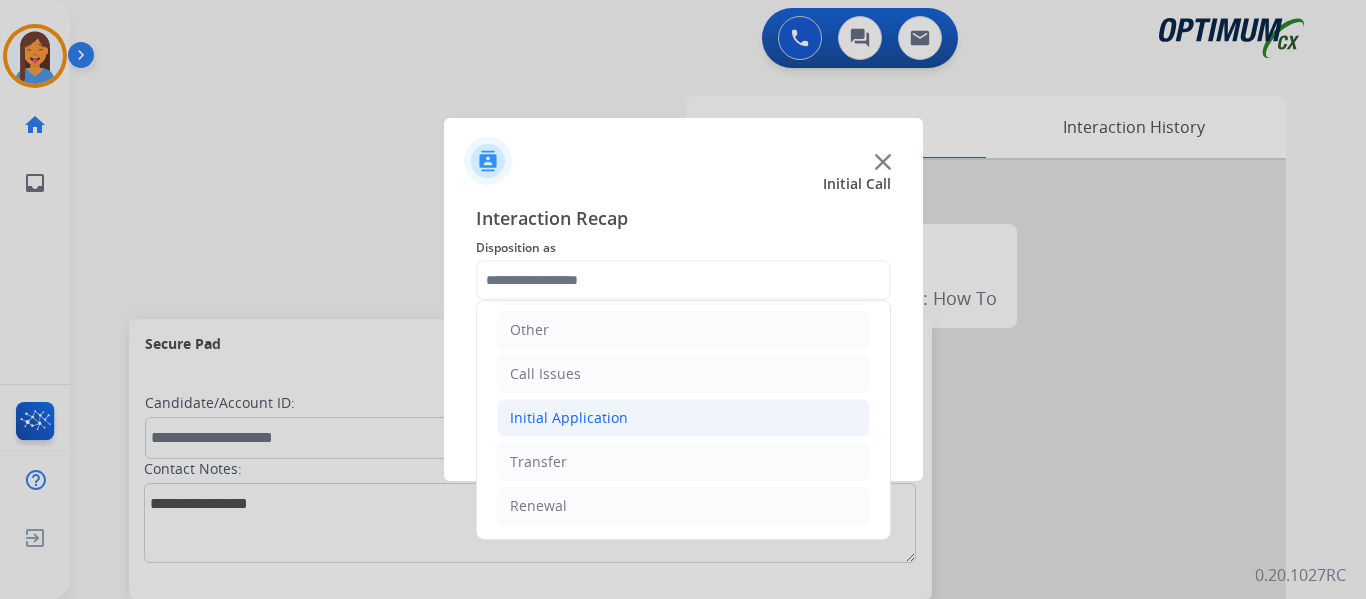 click on "DO NOT call  Save" 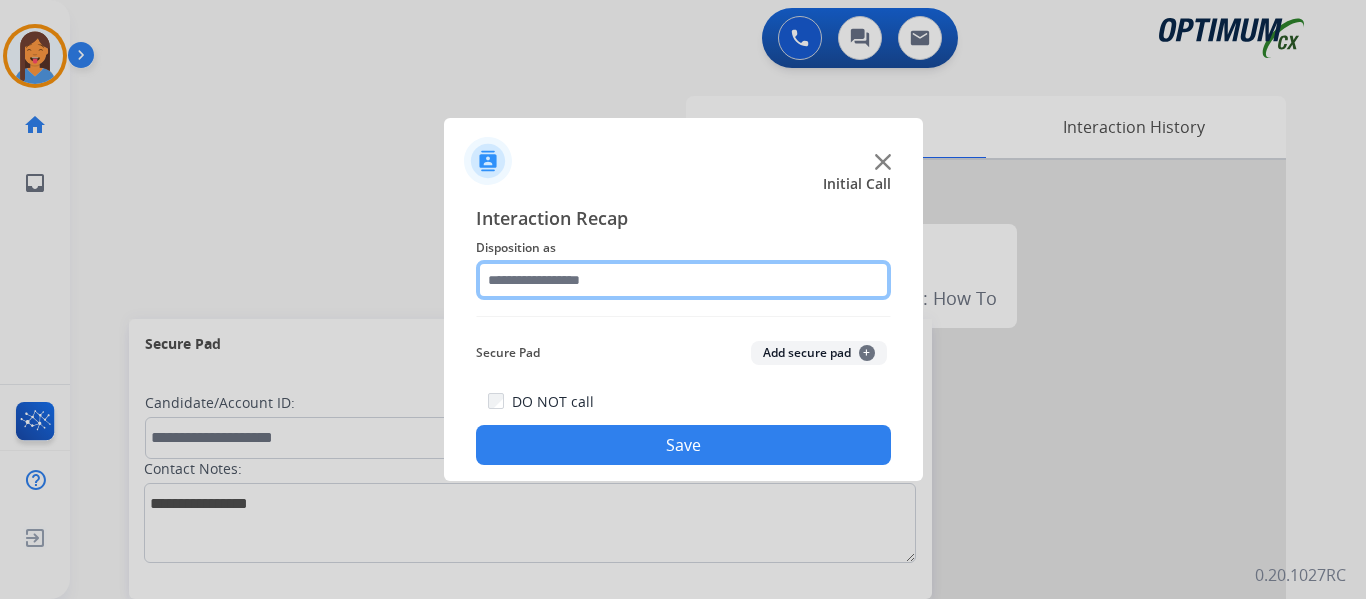 click 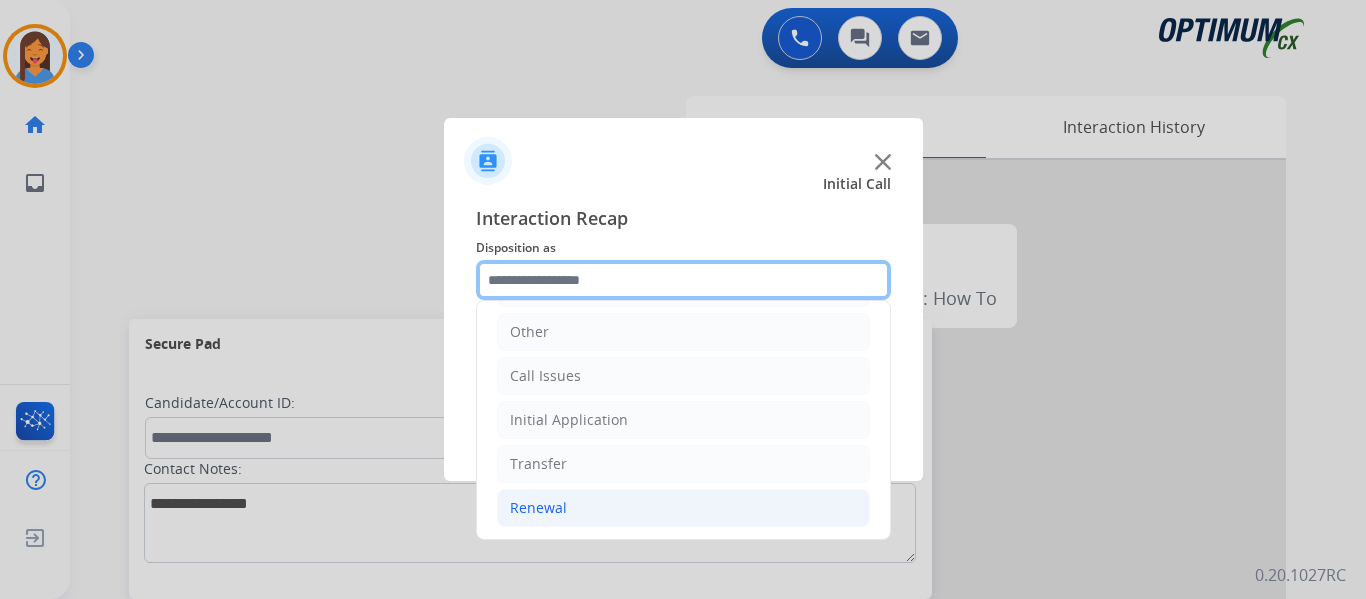 scroll, scrollTop: 136, scrollLeft: 0, axis: vertical 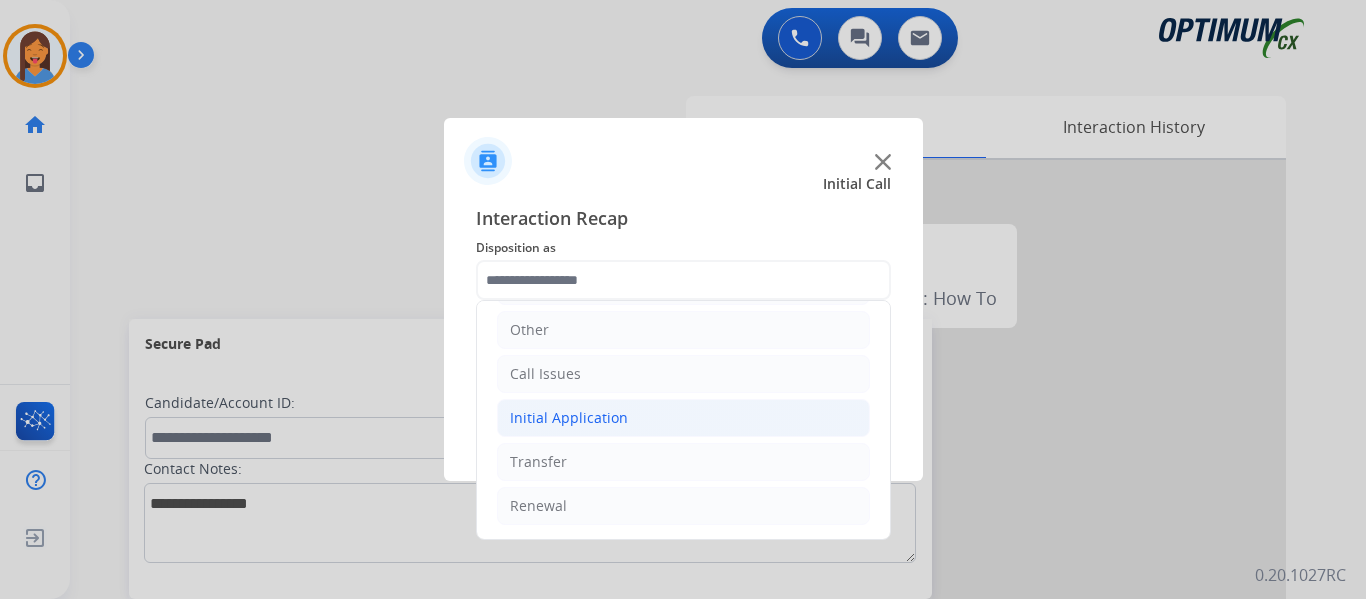 click on "Initial Application" 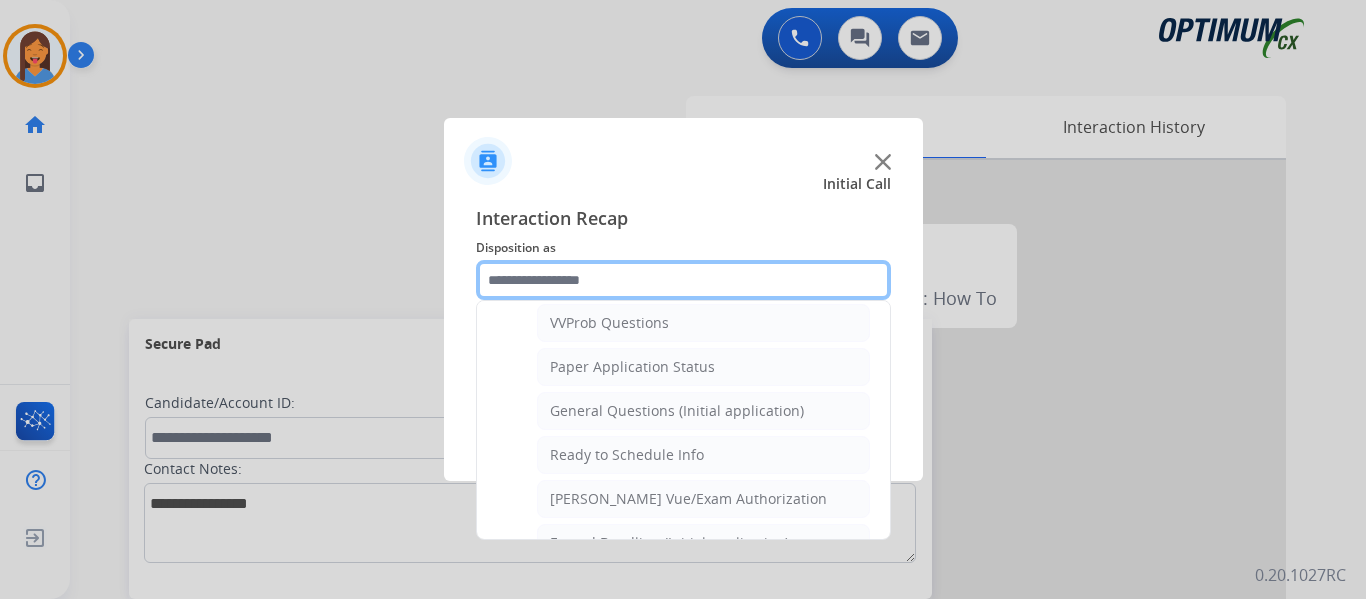 scroll, scrollTop: 1136, scrollLeft: 0, axis: vertical 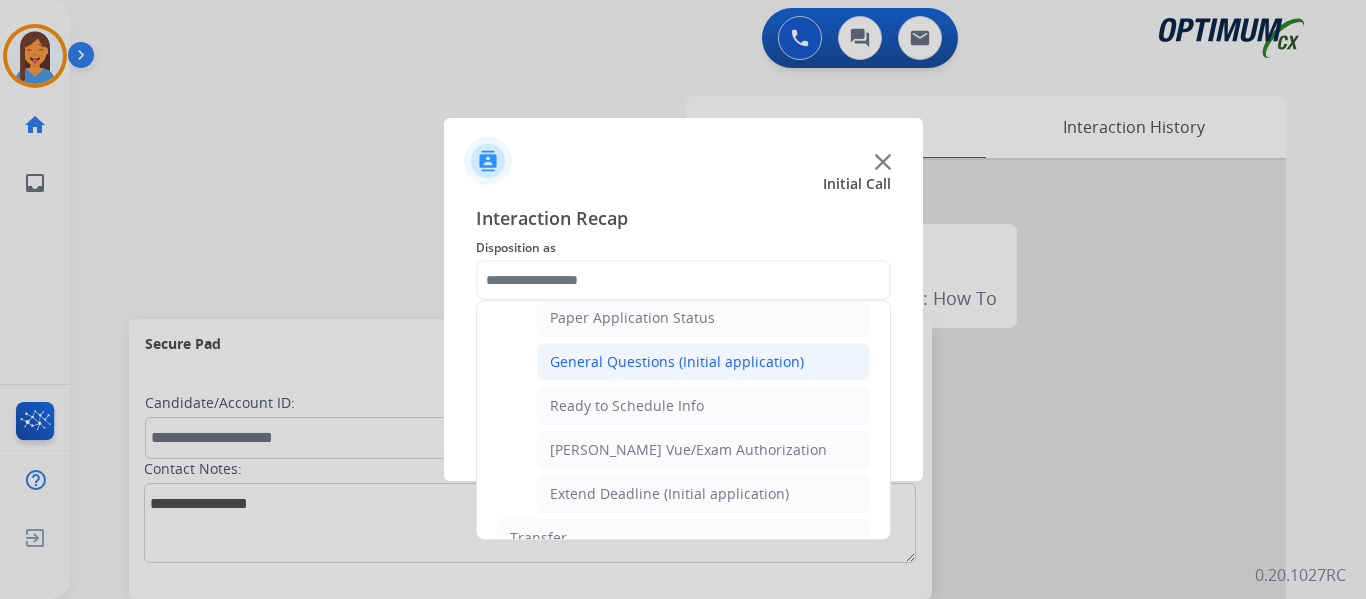 click on "General Questions (Initial application)" 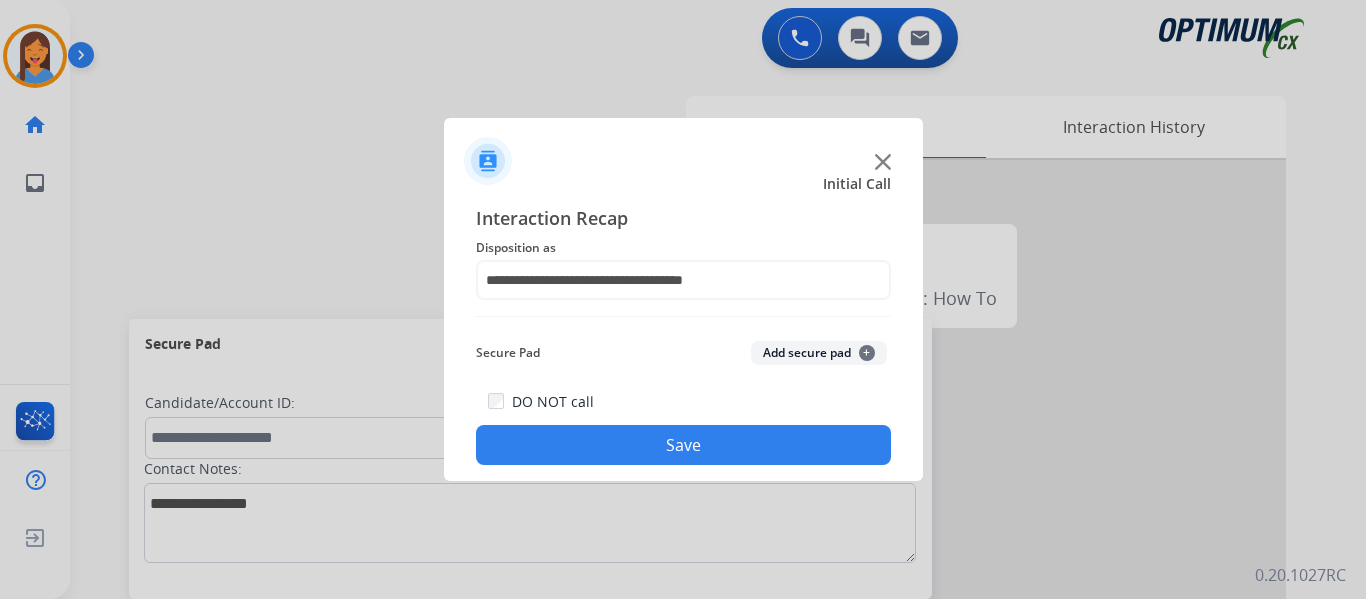 click on "Save" 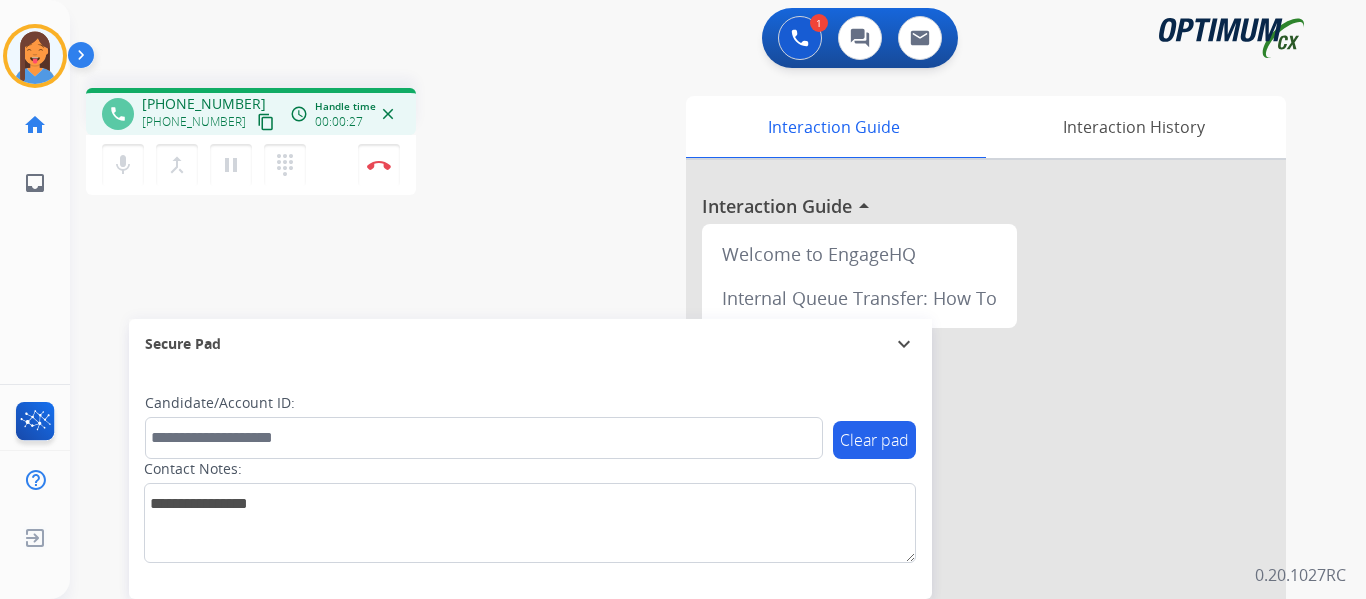 click on "content_copy" at bounding box center (266, 122) 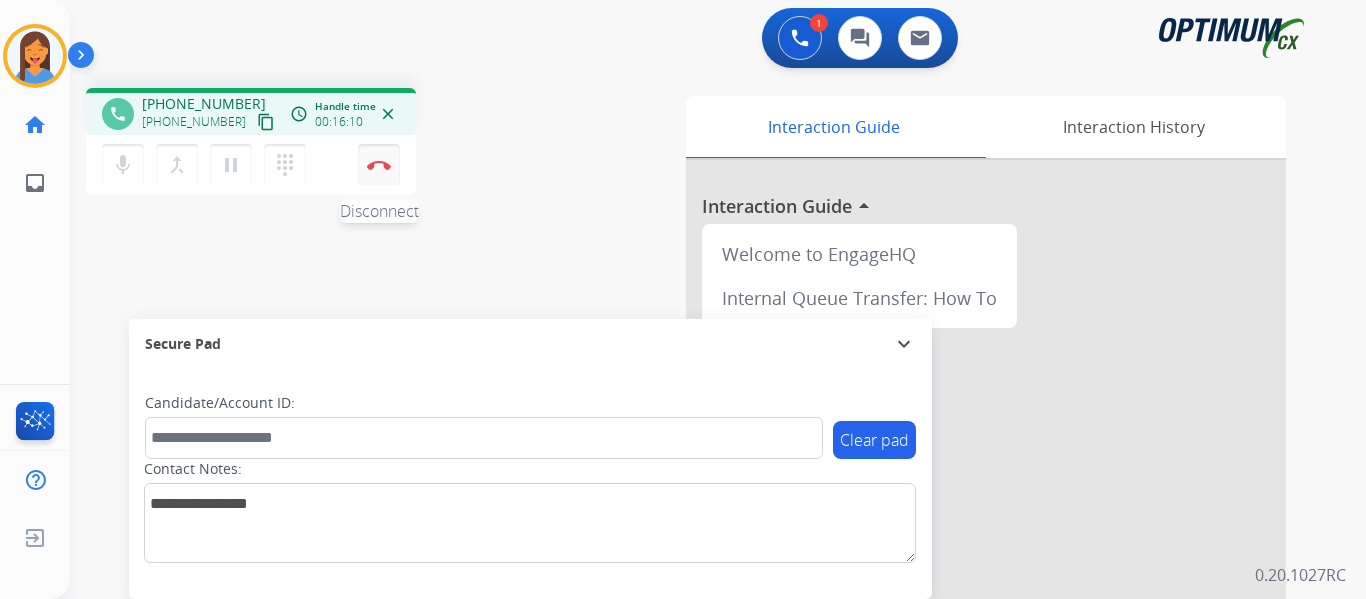 click at bounding box center (379, 165) 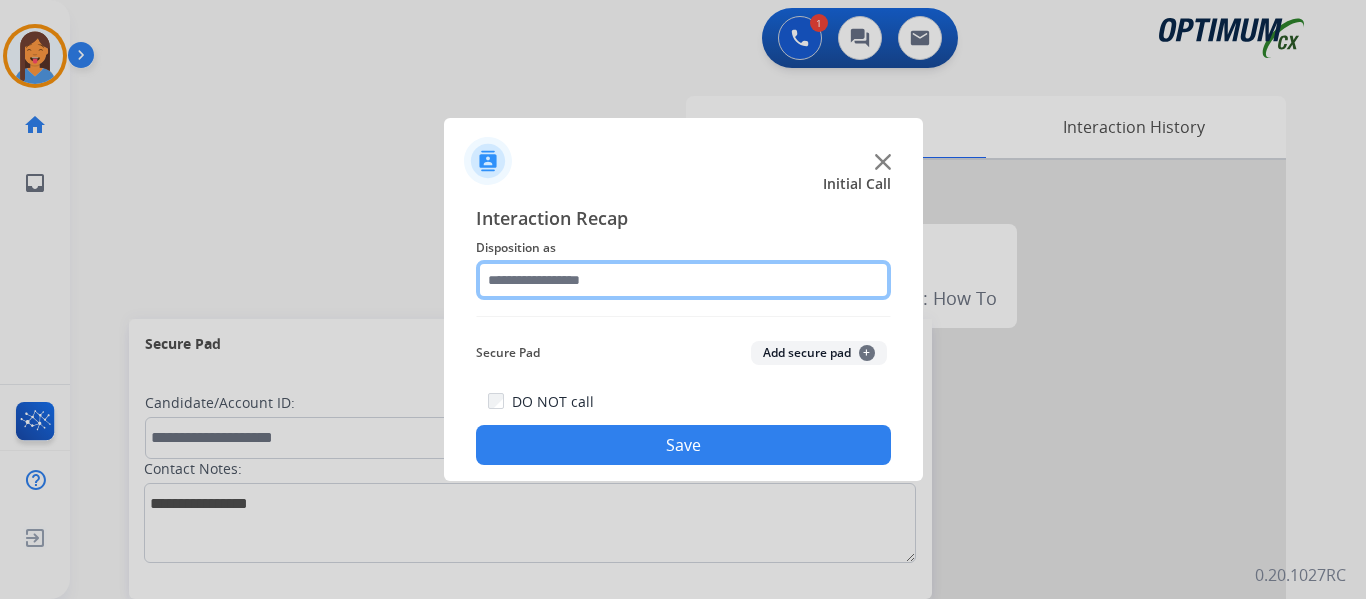 click 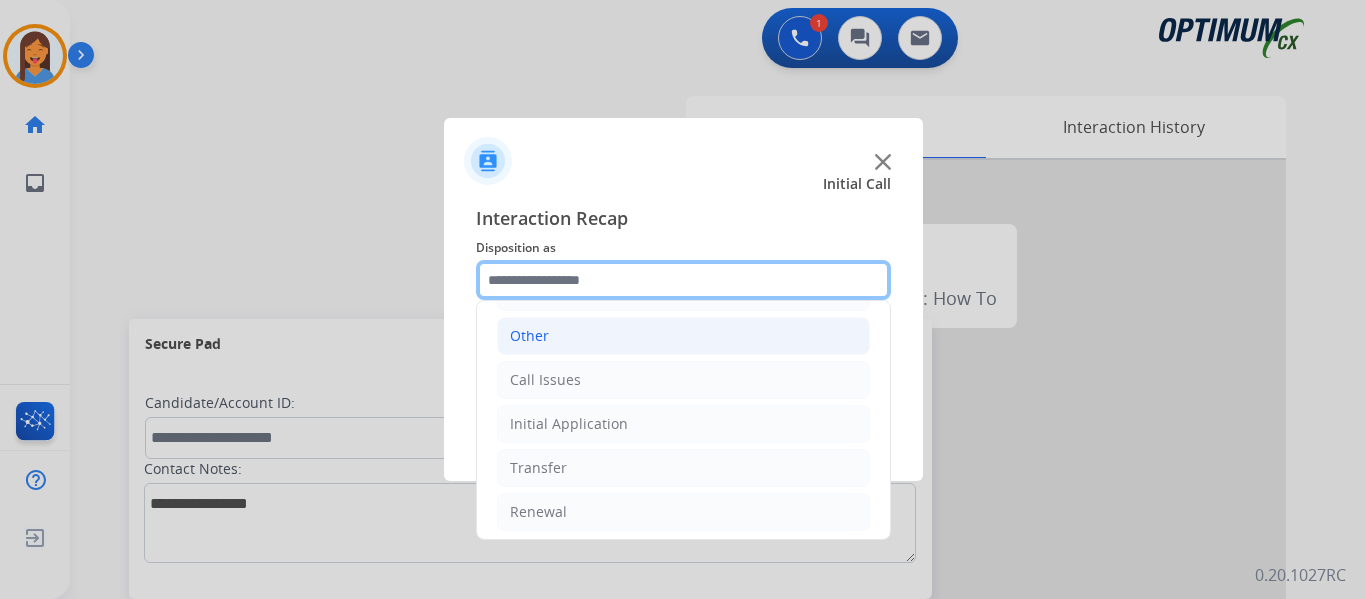 scroll, scrollTop: 136, scrollLeft: 0, axis: vertical 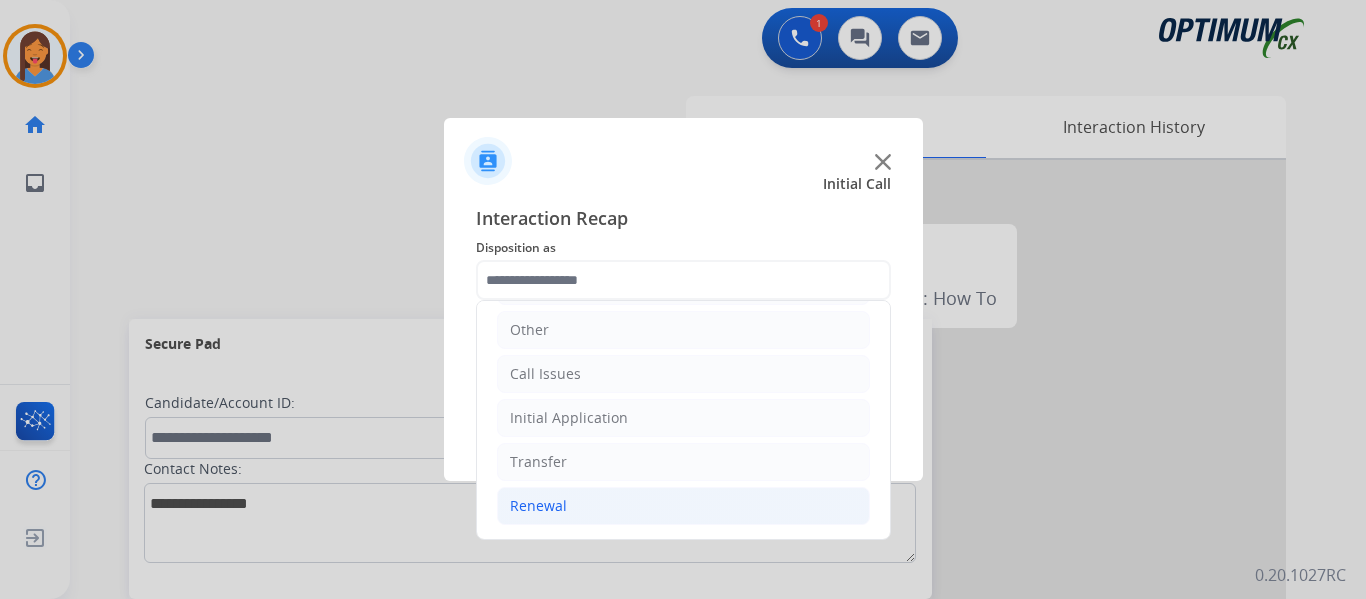 click on "Renewal" 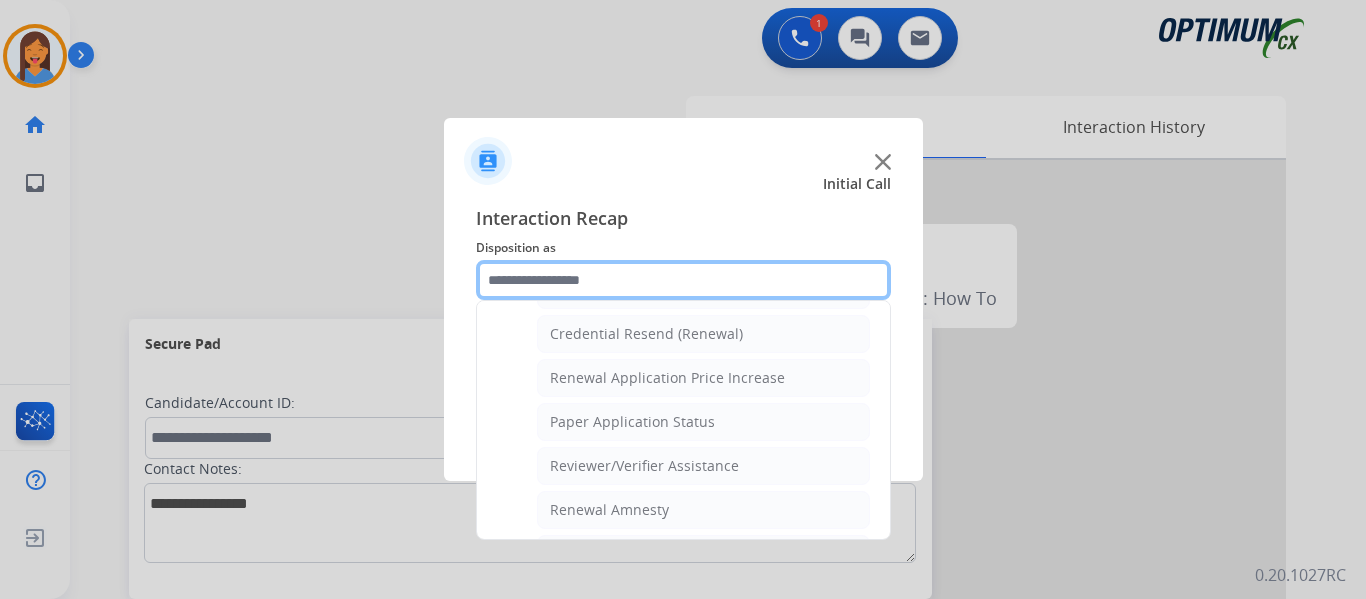 scroll, scrollTop: 736, scrollLeft: 0, axis: vertical 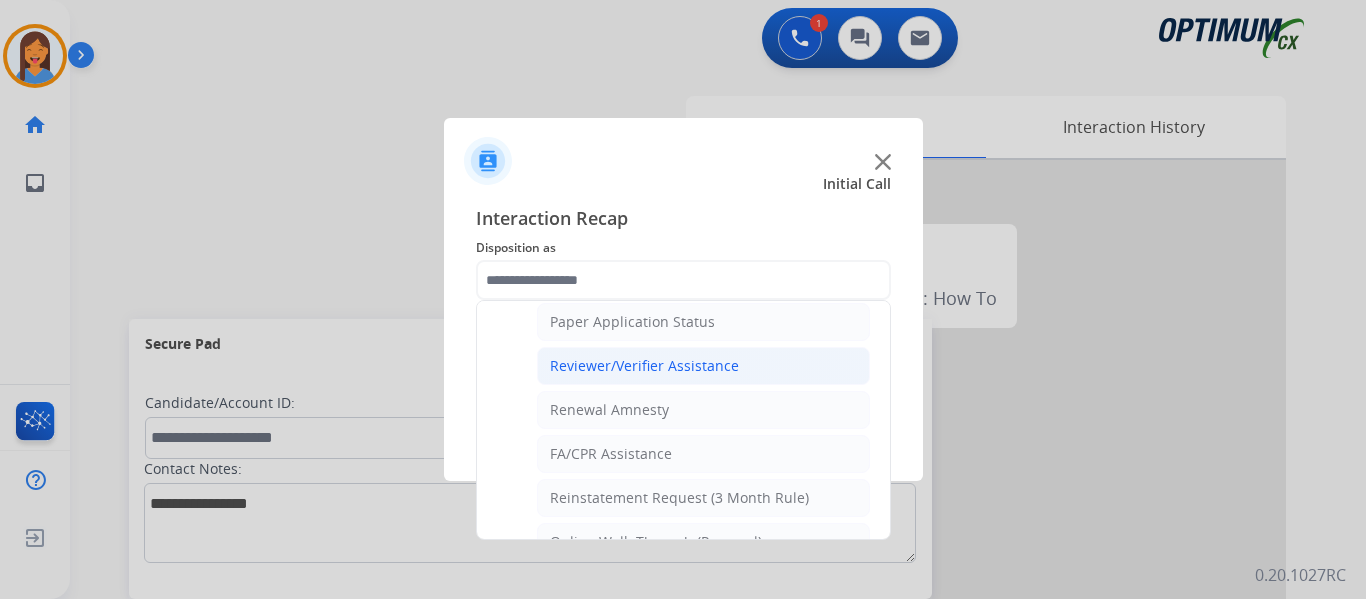 click on "Reviewer/Verifier Assistance" 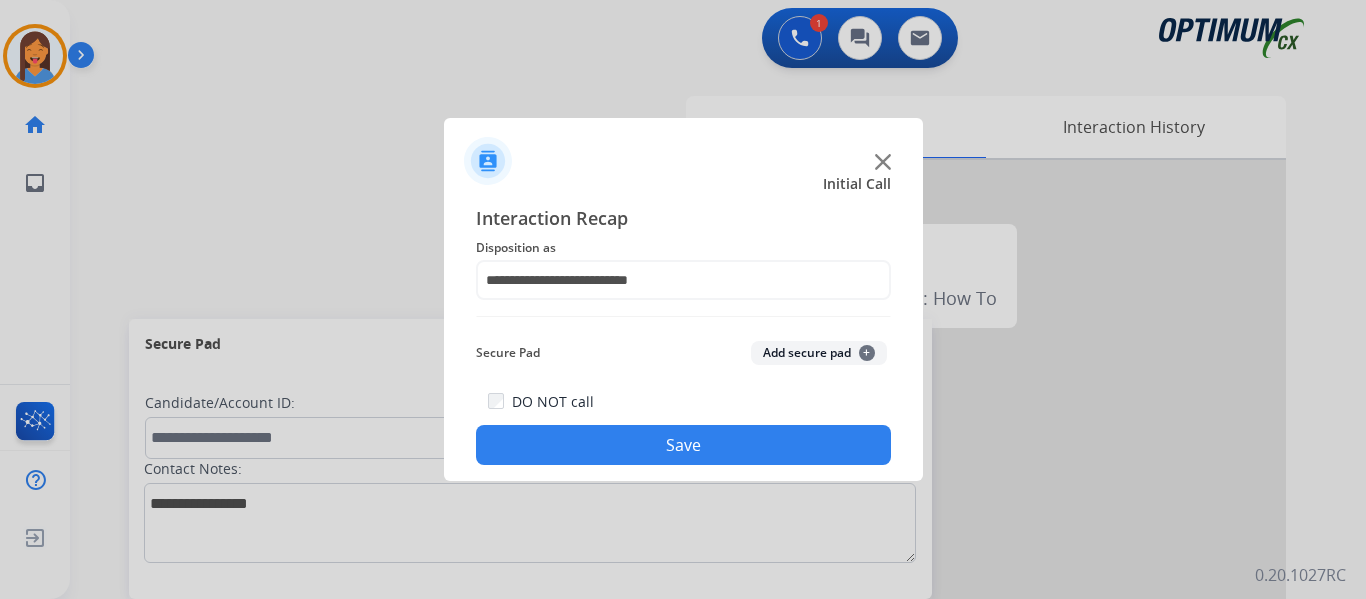 click on "Save" 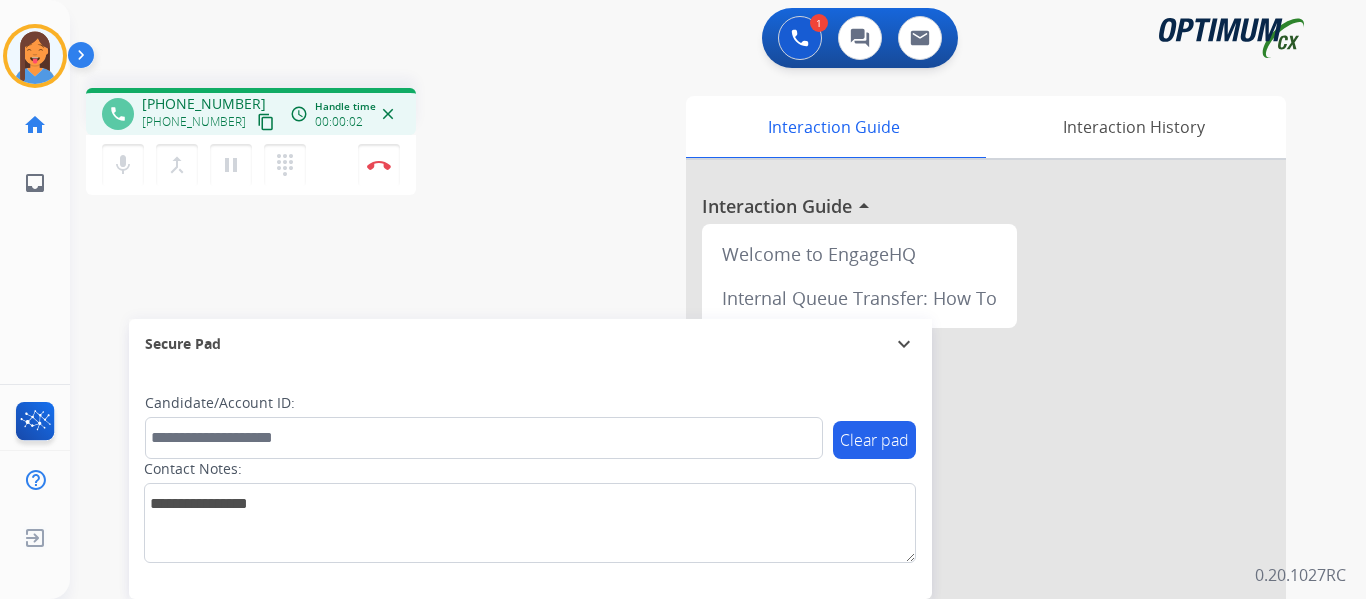 click on "content_copy" at bounding box center (266, 122) 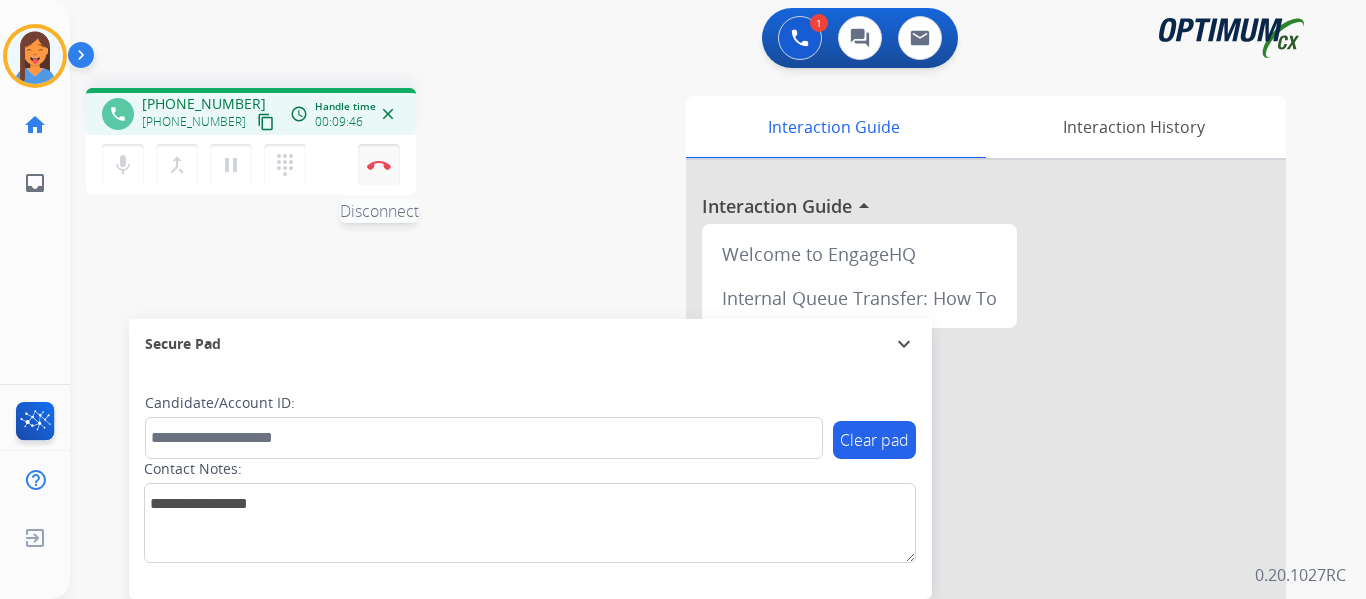 click at bounding box center [379, 165] 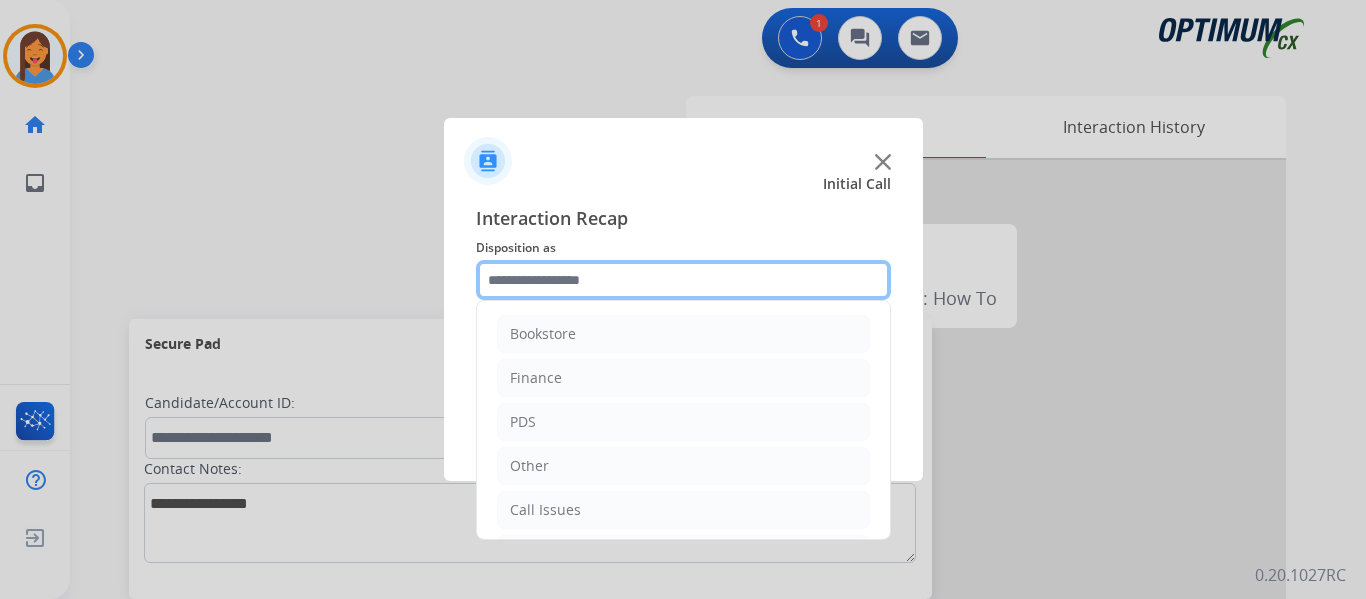 click 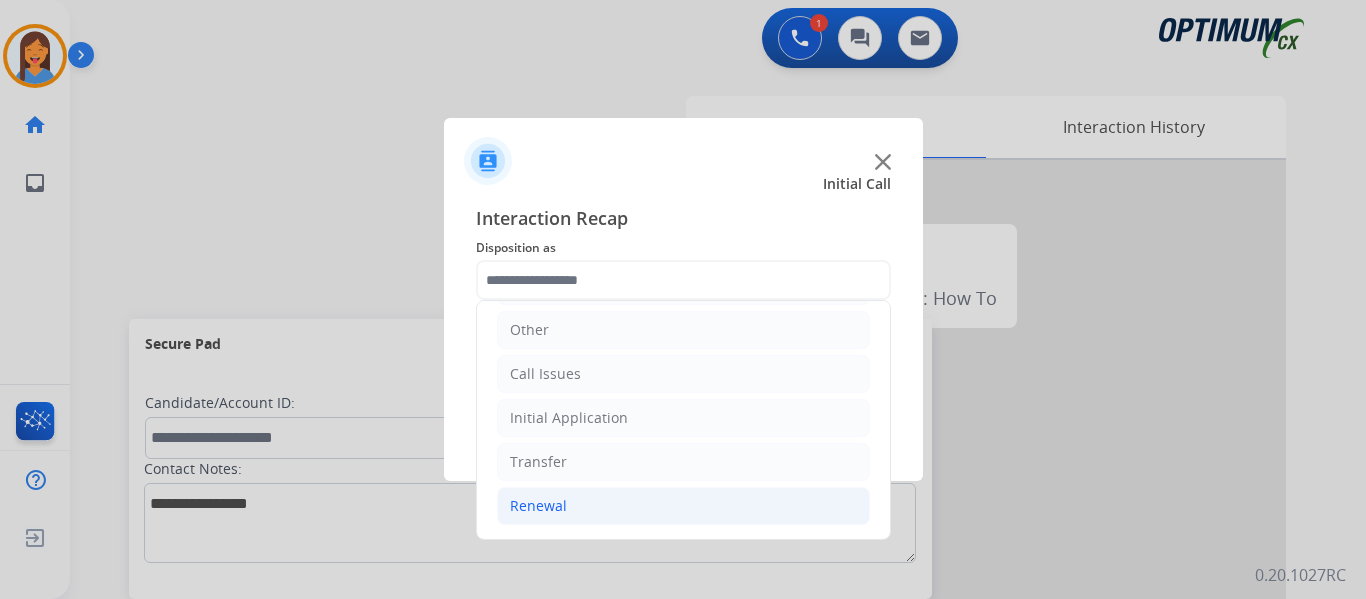 click on "Renewal" 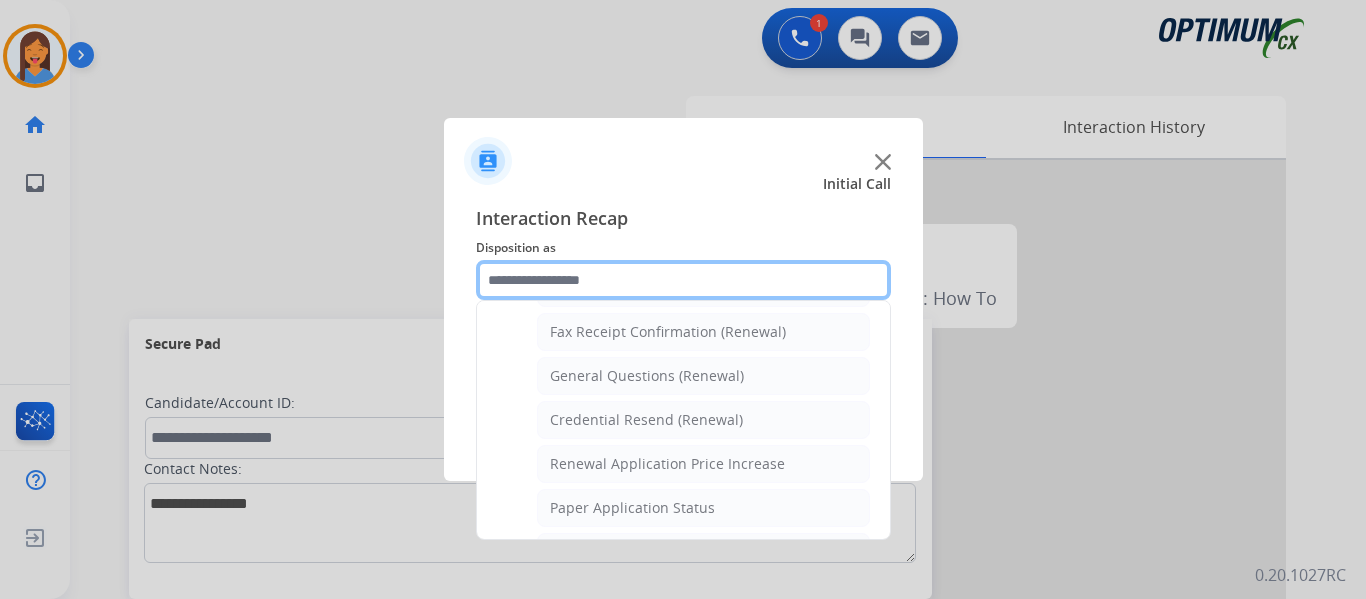 scroll, scrollTop: 636, scrollLeft: 0, axis: vertical 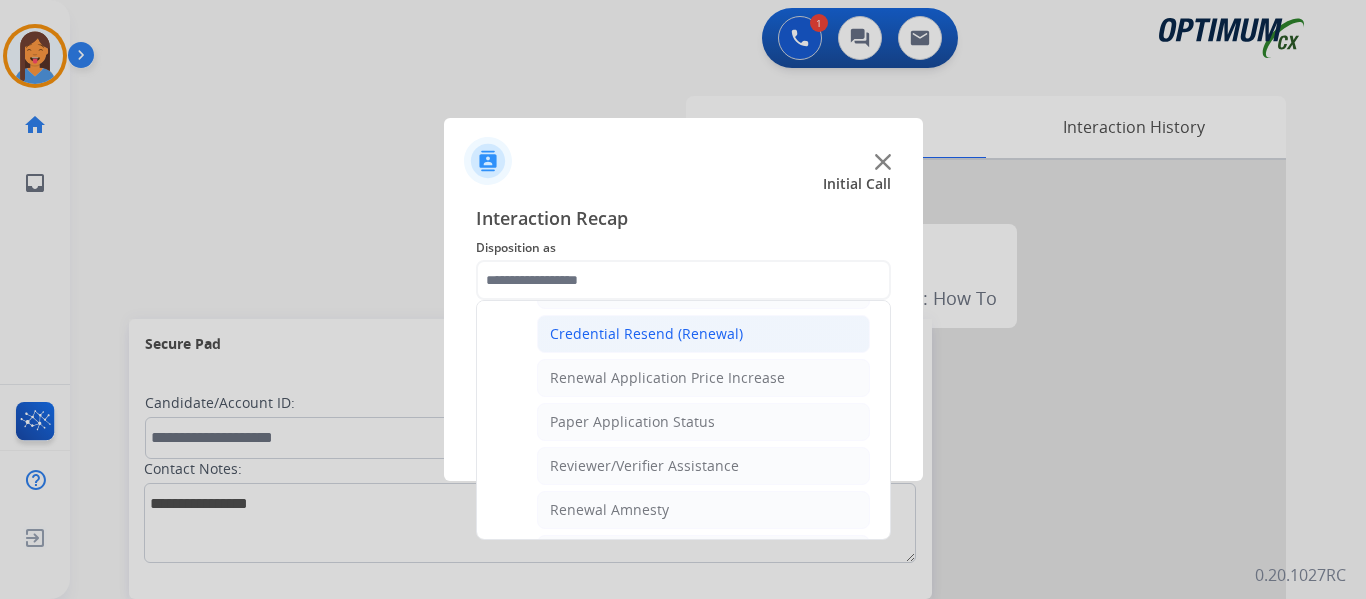 click on "Credential Resend (Renewal)" 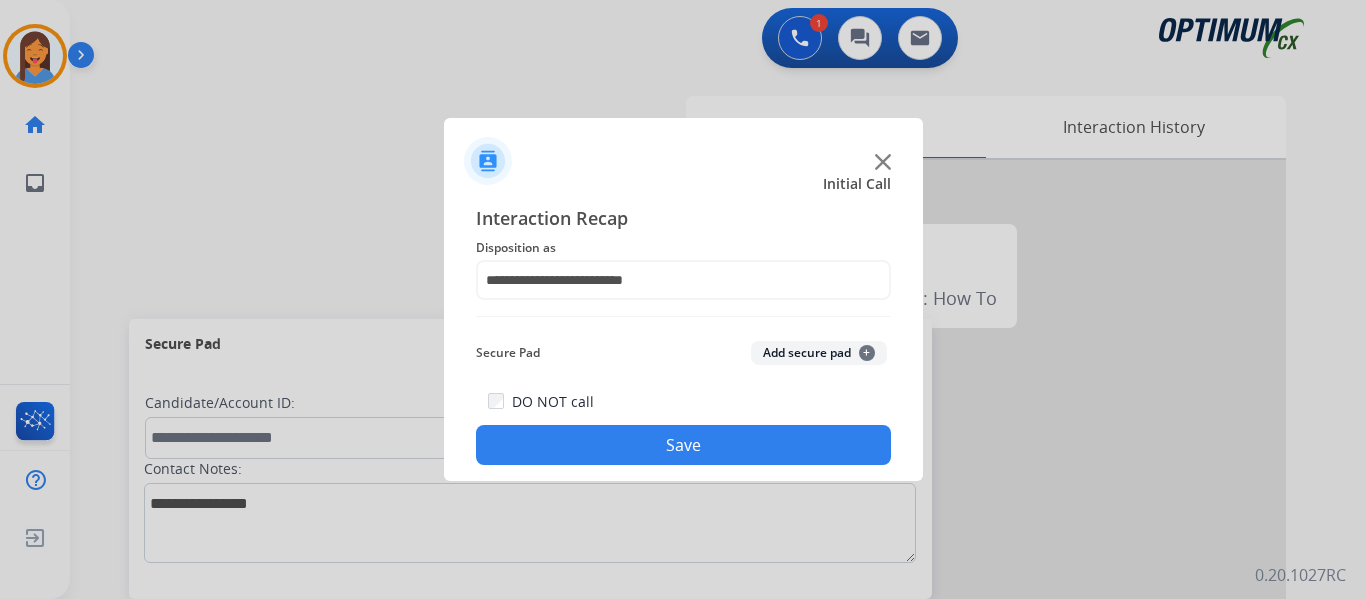 click on "Save" 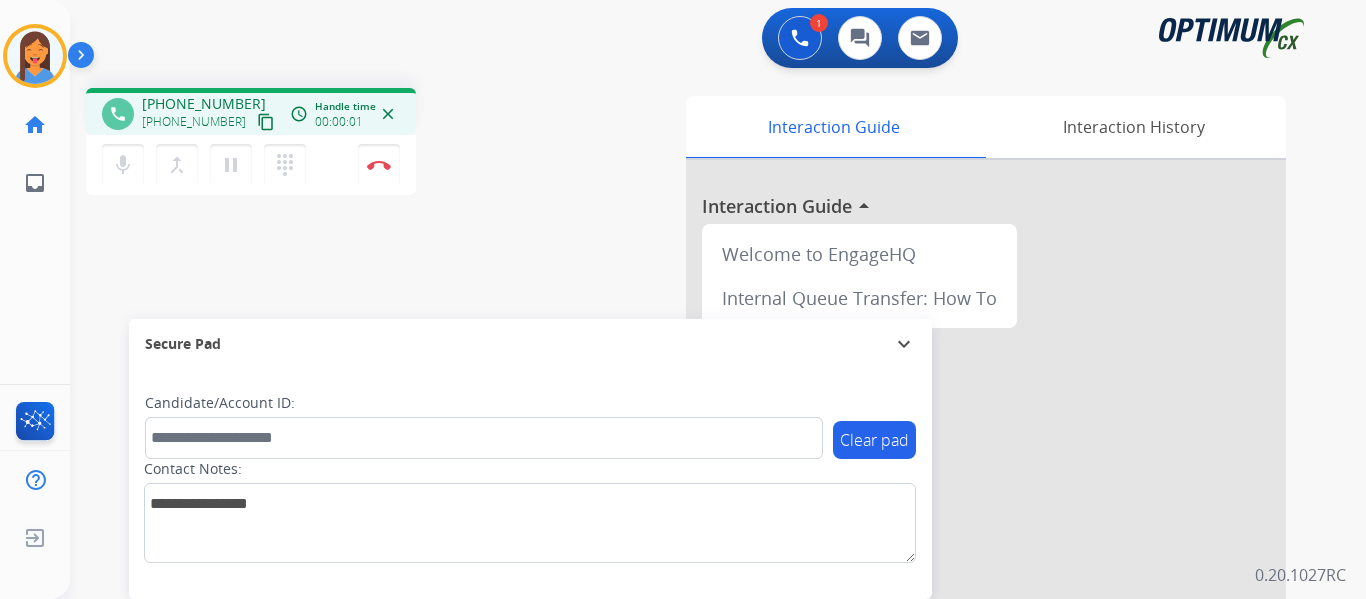 click on "content_copy" at bounding box center [266, 122] 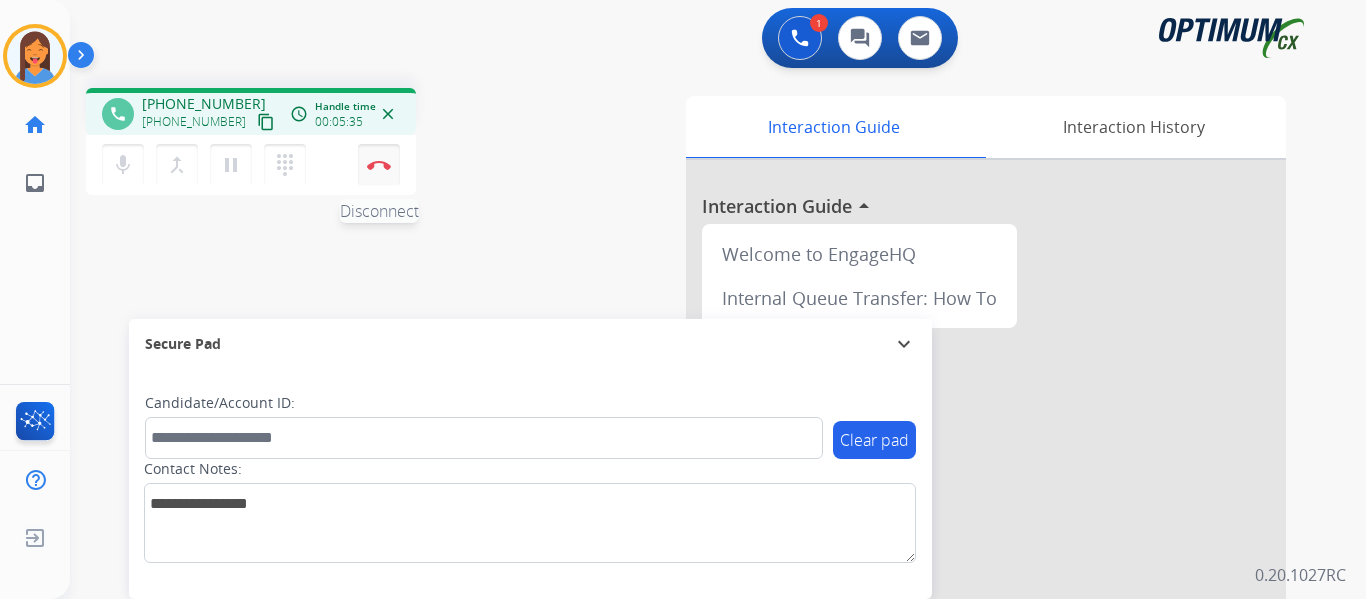 click at bounding box center (379, 165) 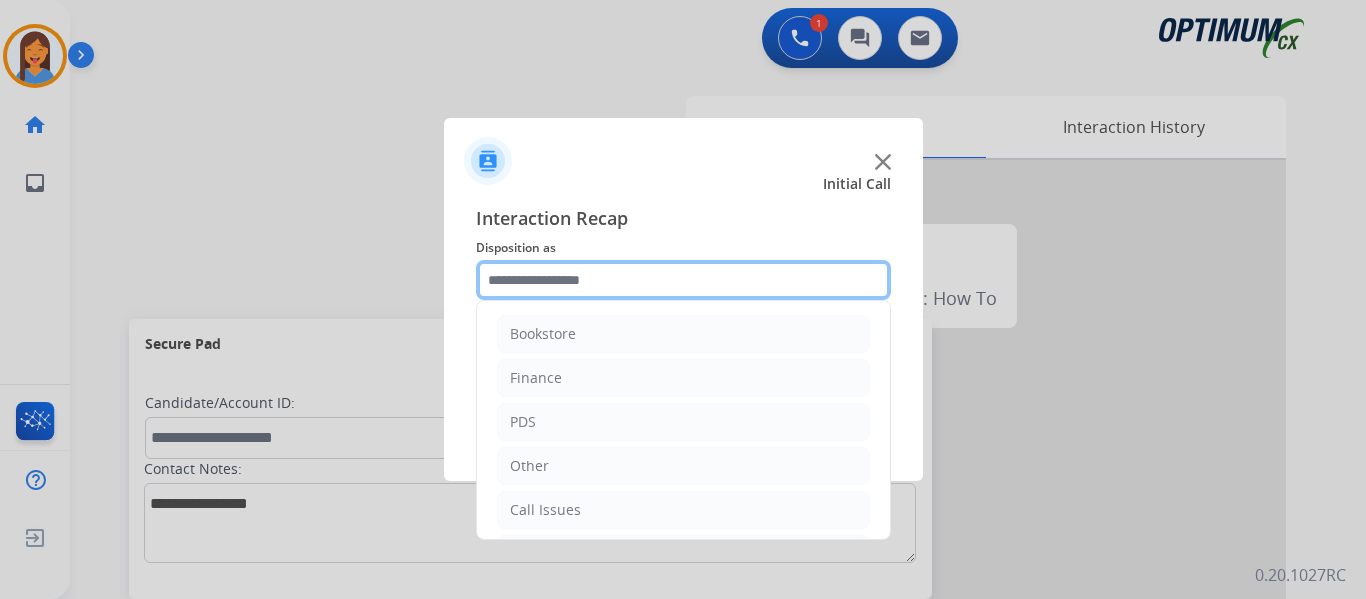 click 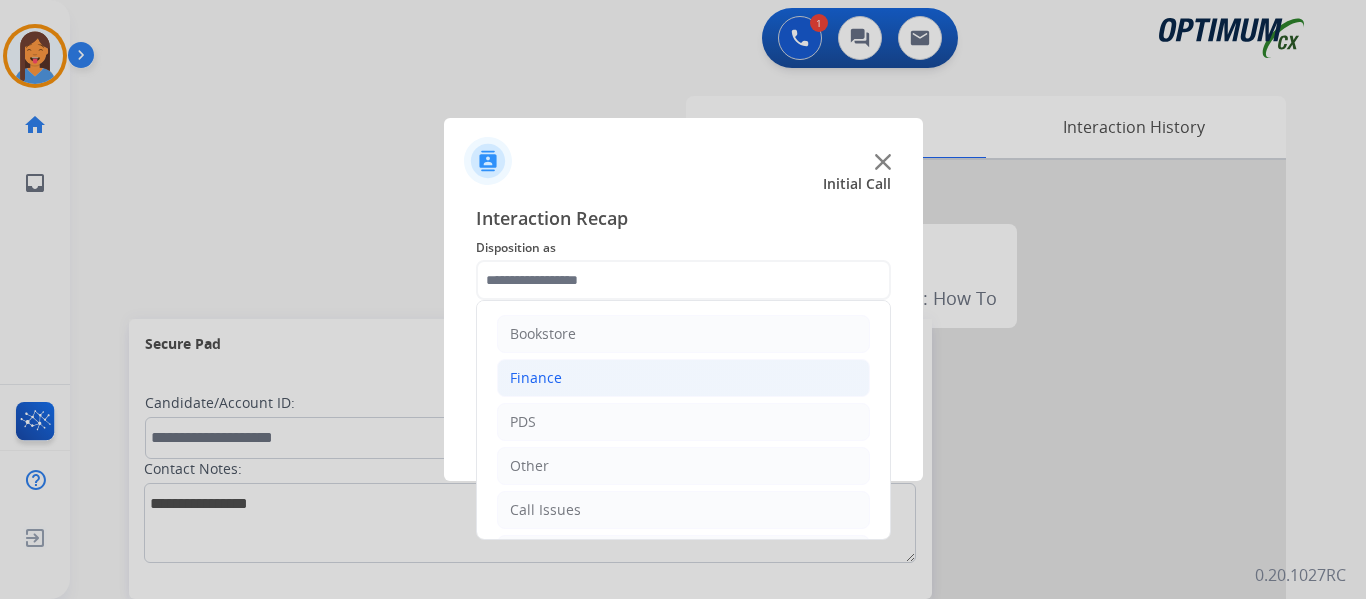 click on "Finance" 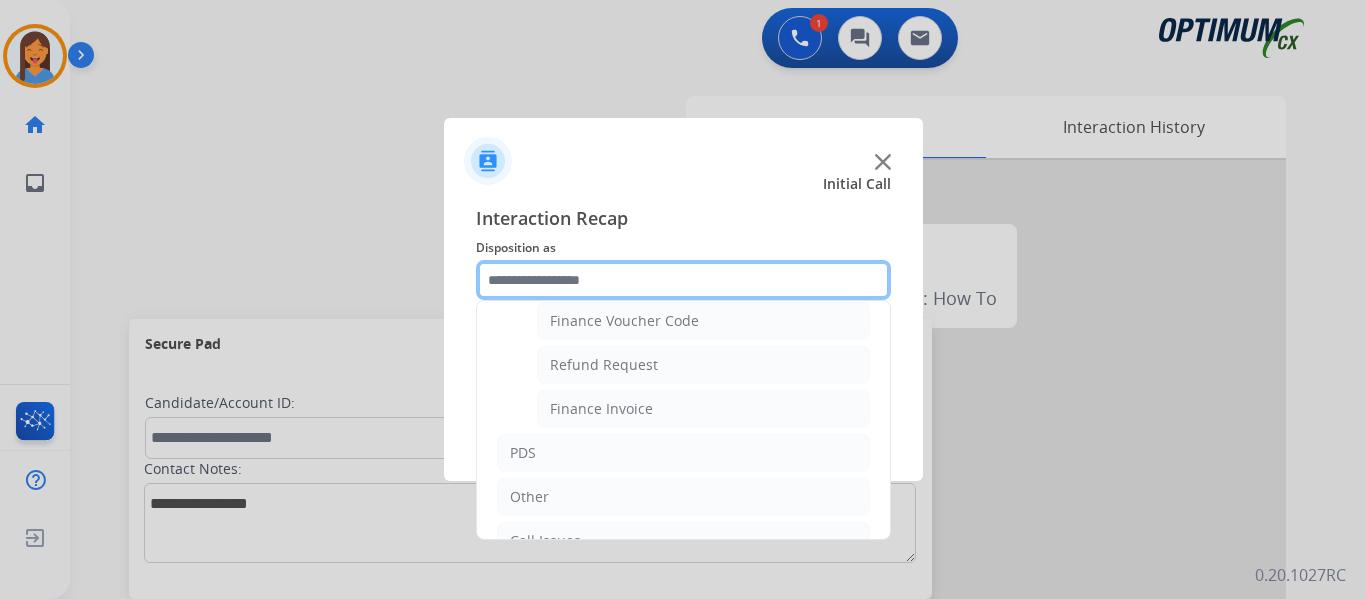 scroll, scrollTop: 100, scrollLeft: 0, axis: vertical 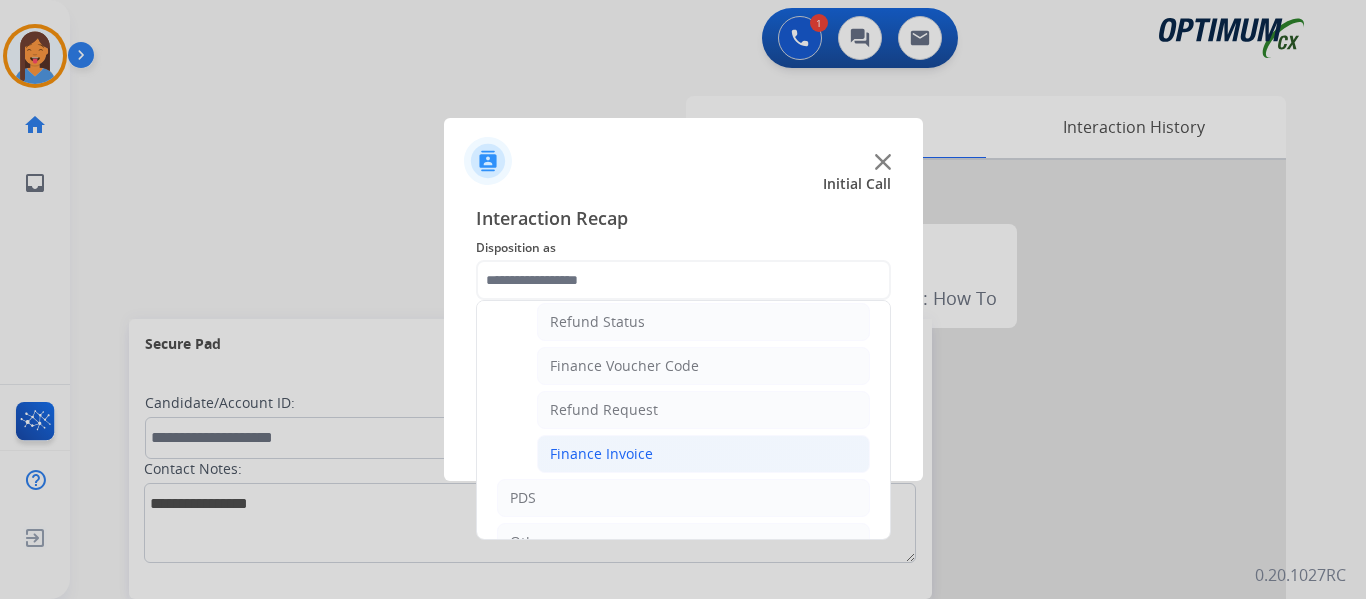 click on "Finance Invoice" 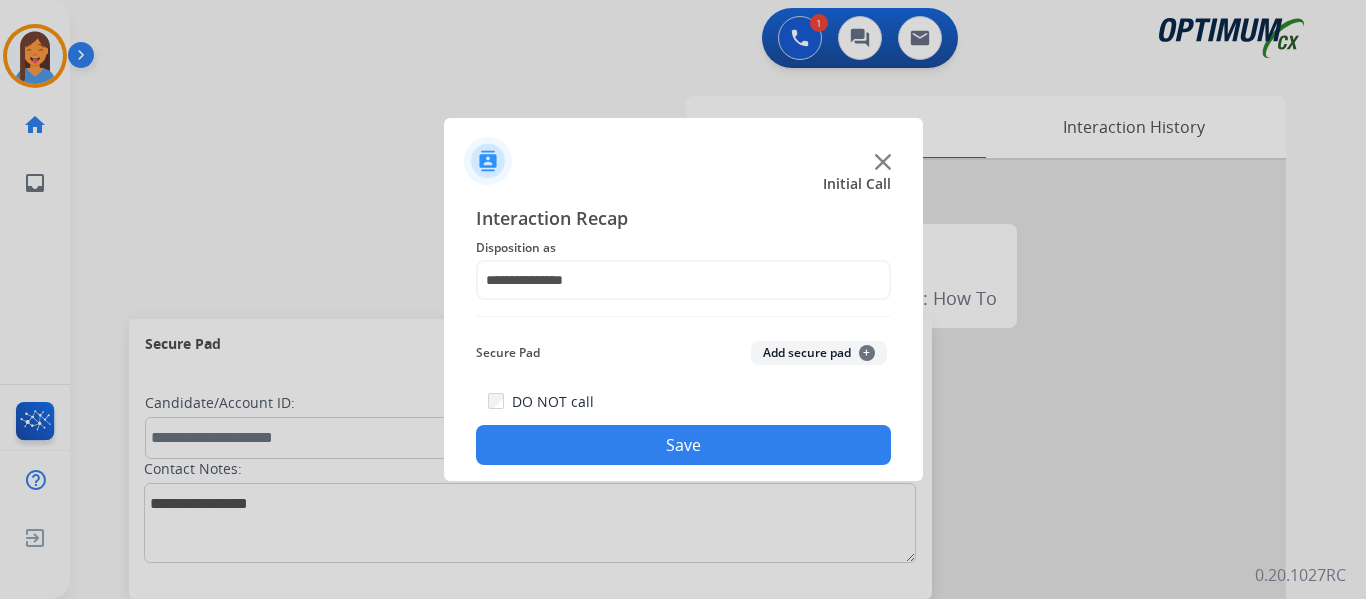 click at bounding box center (683, 299) 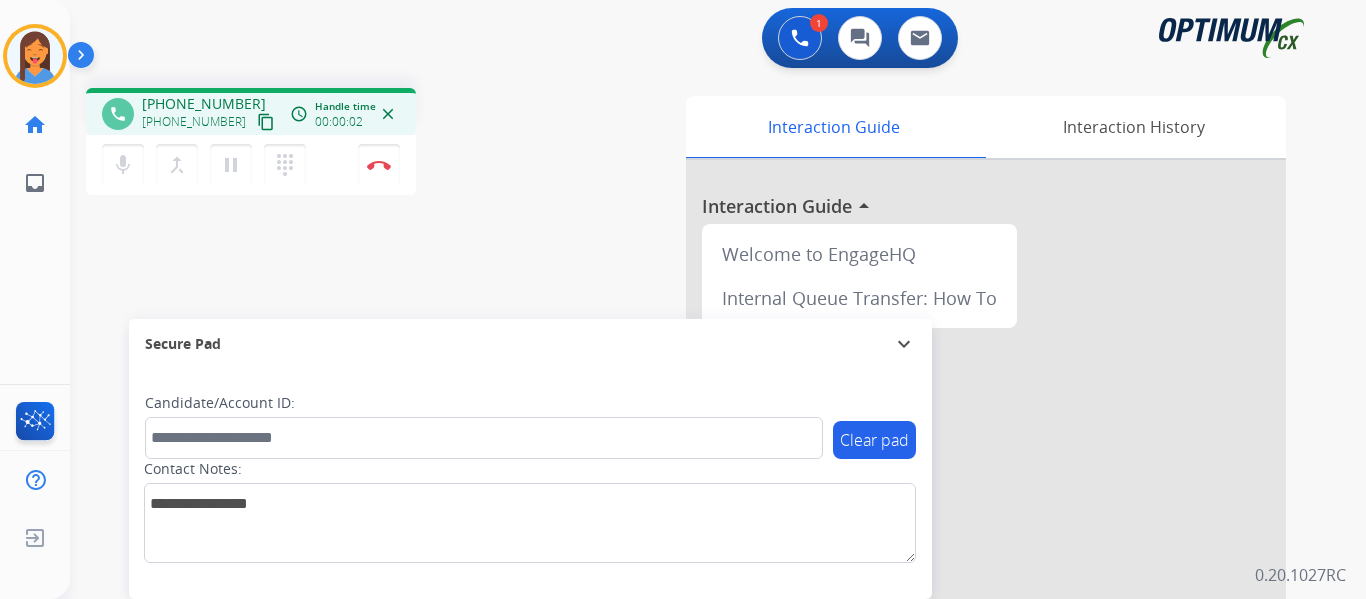 click on "content_copy" at bounding box center [266, 122] 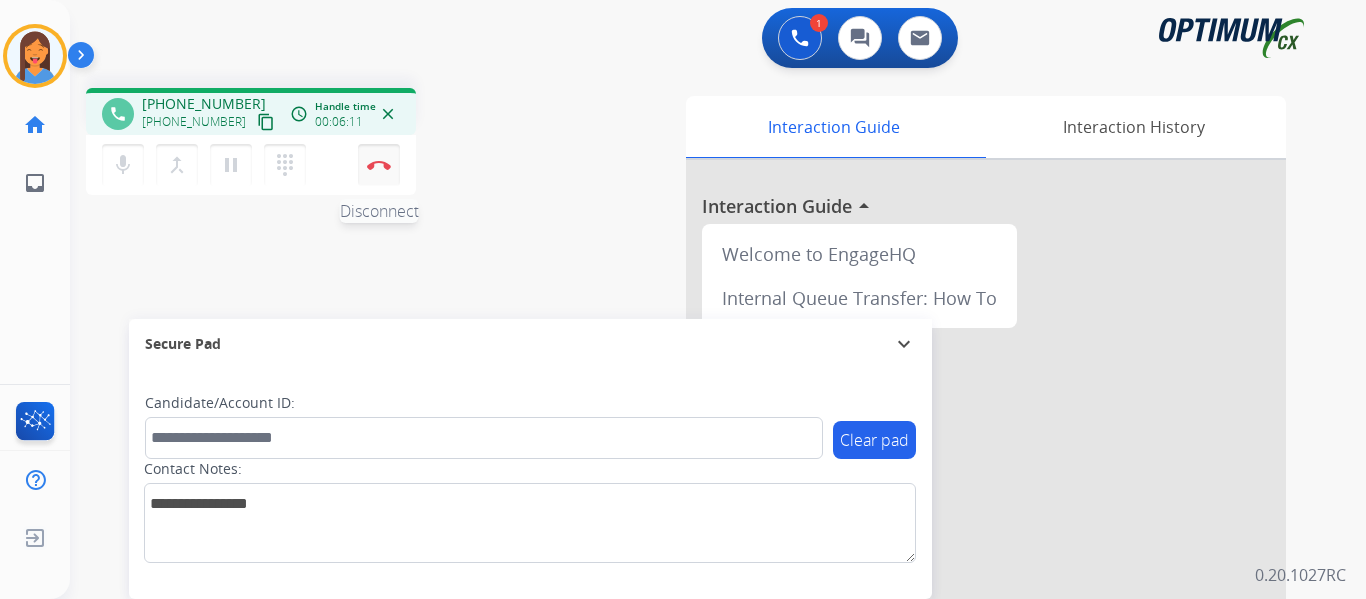 click on "Disconnect" at bounding box center [379, 165] 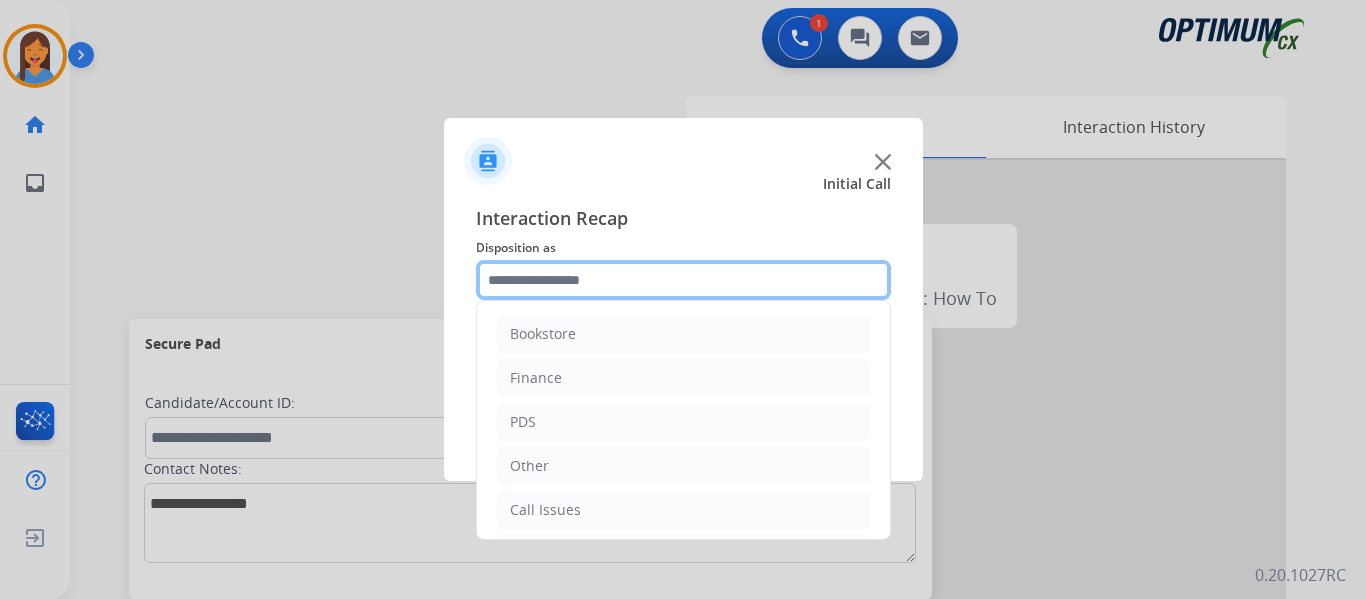 click 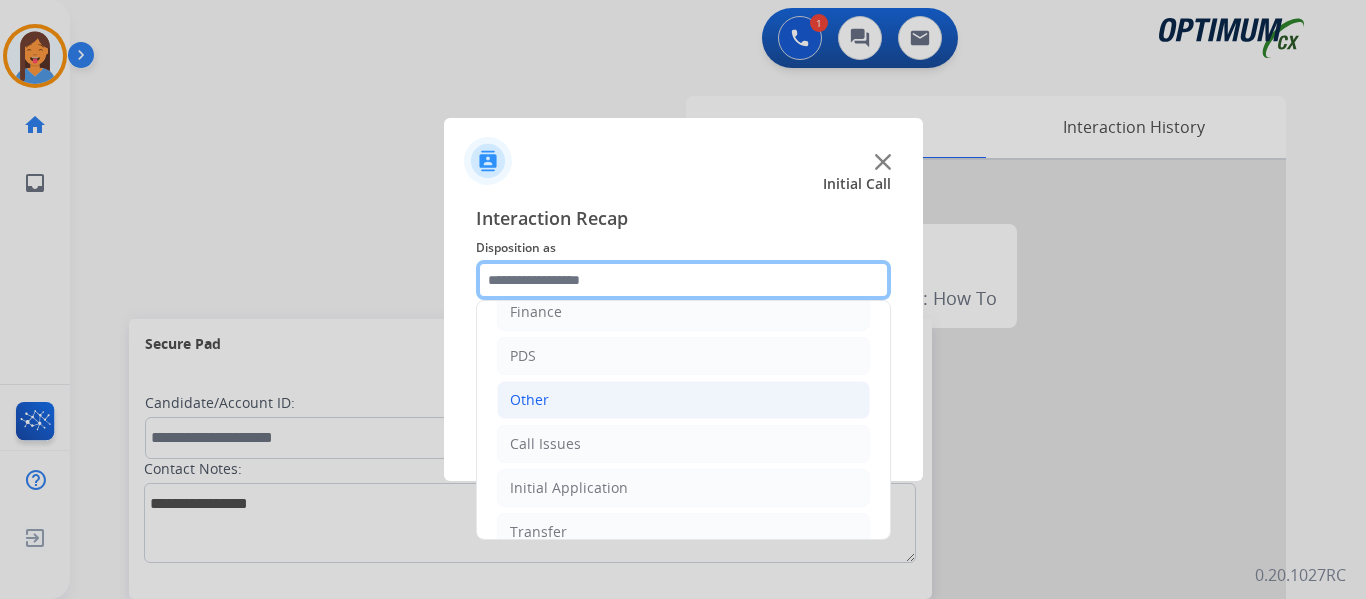 scroll, scrollTop: 136, scrollLeft: 0, axis: vertical 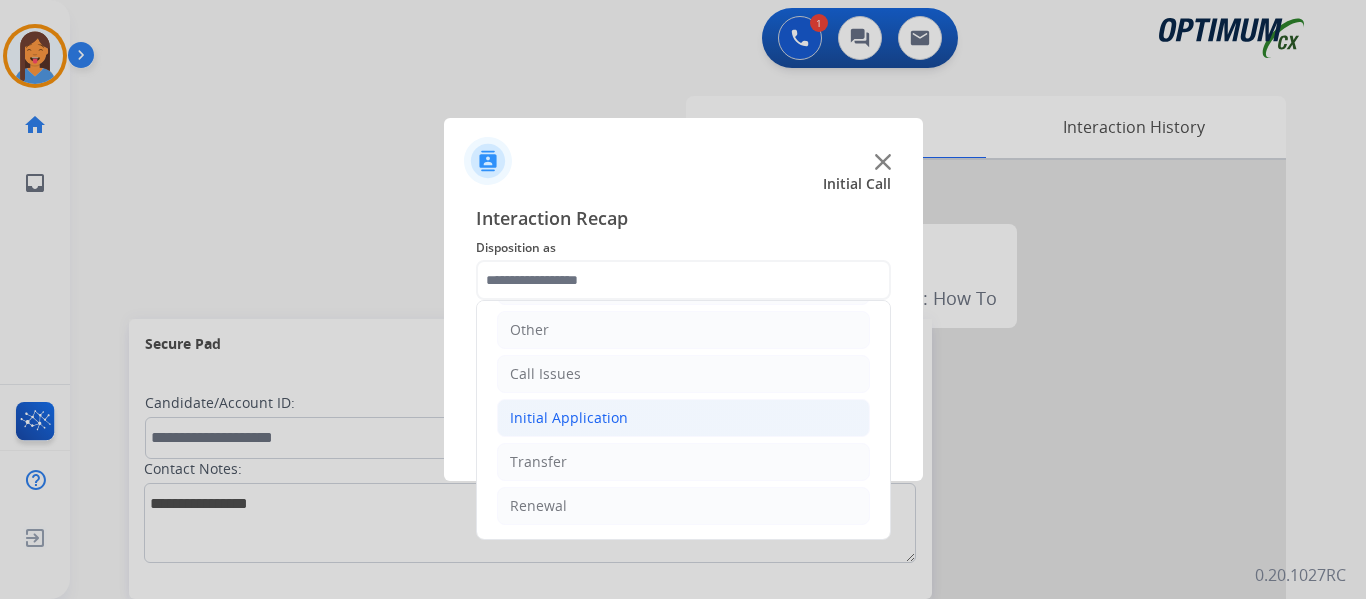 click on "Initial Application" 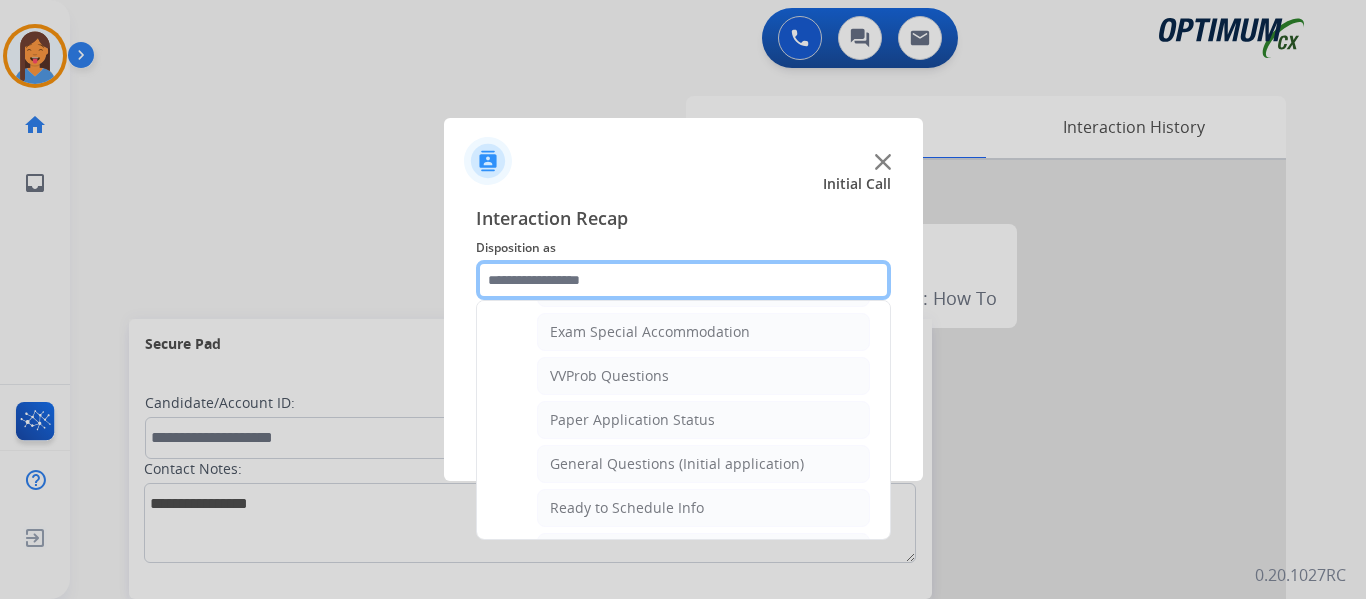 scroll, scrollTop: 1036, scrollLeft: 0, axis: vertical 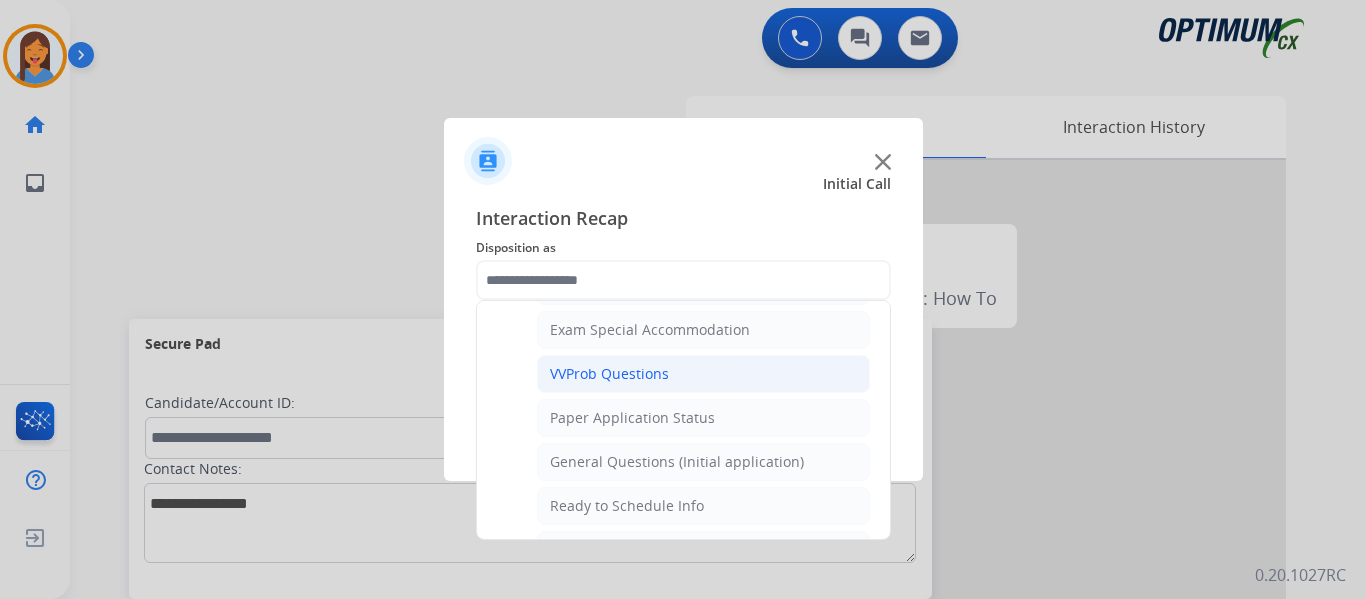 click on "VVProb Questions" 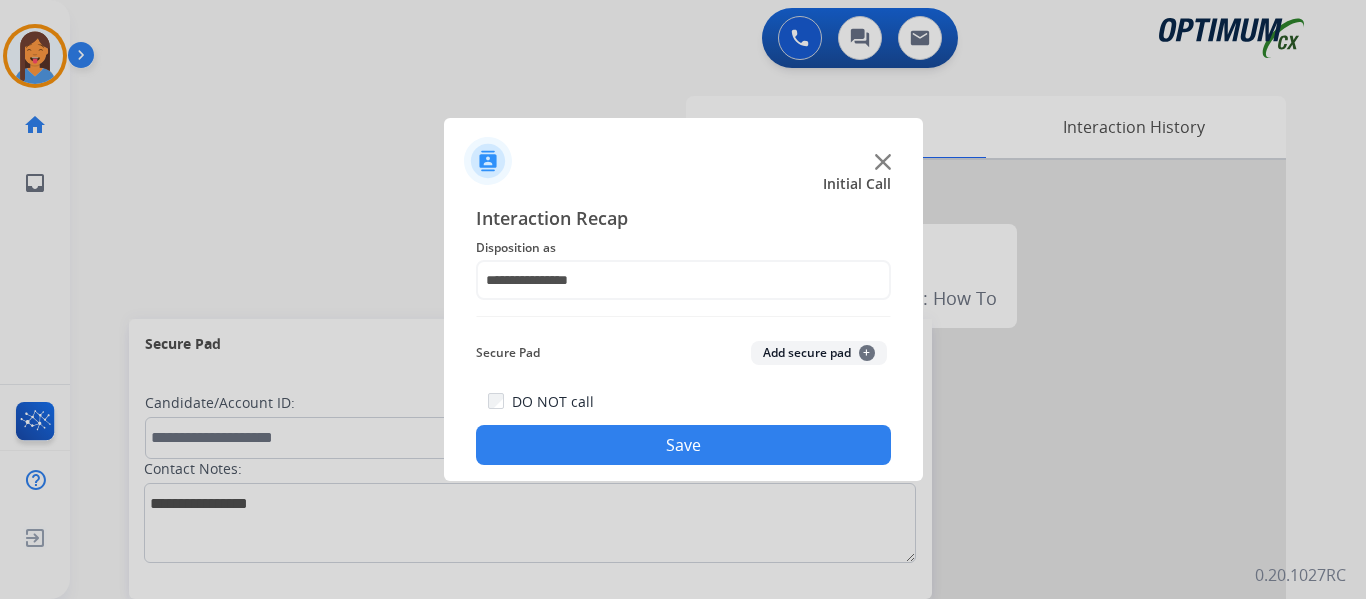 click on "Save" 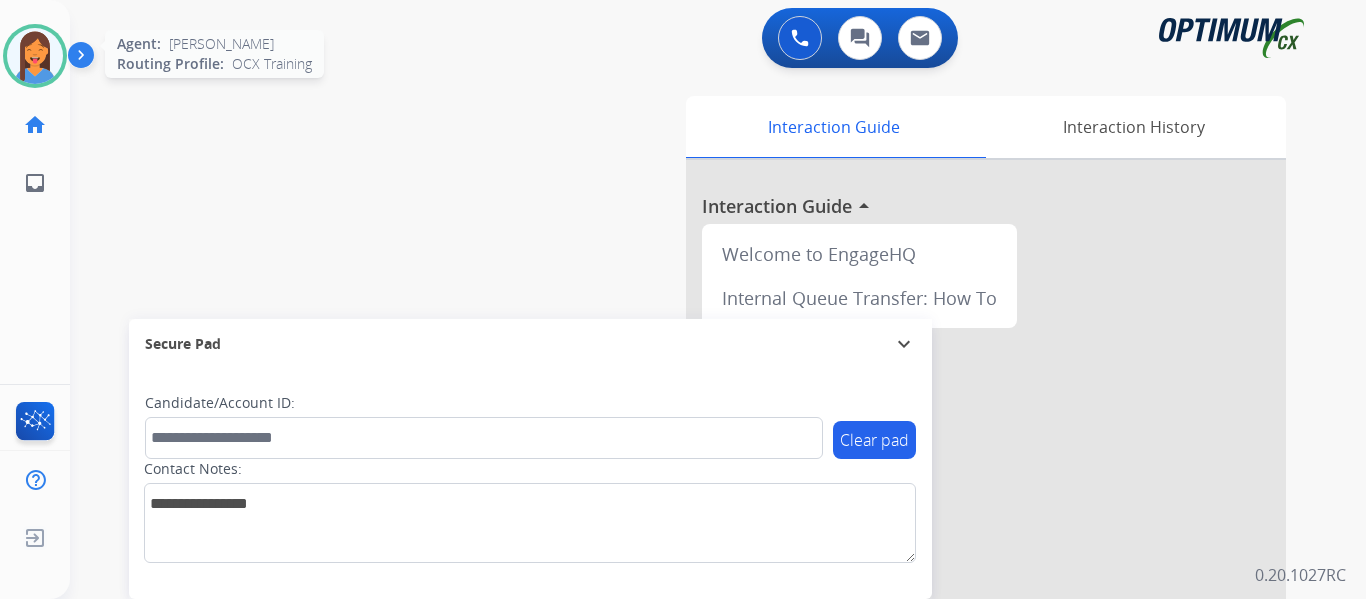click at bounding box center (35, 56) 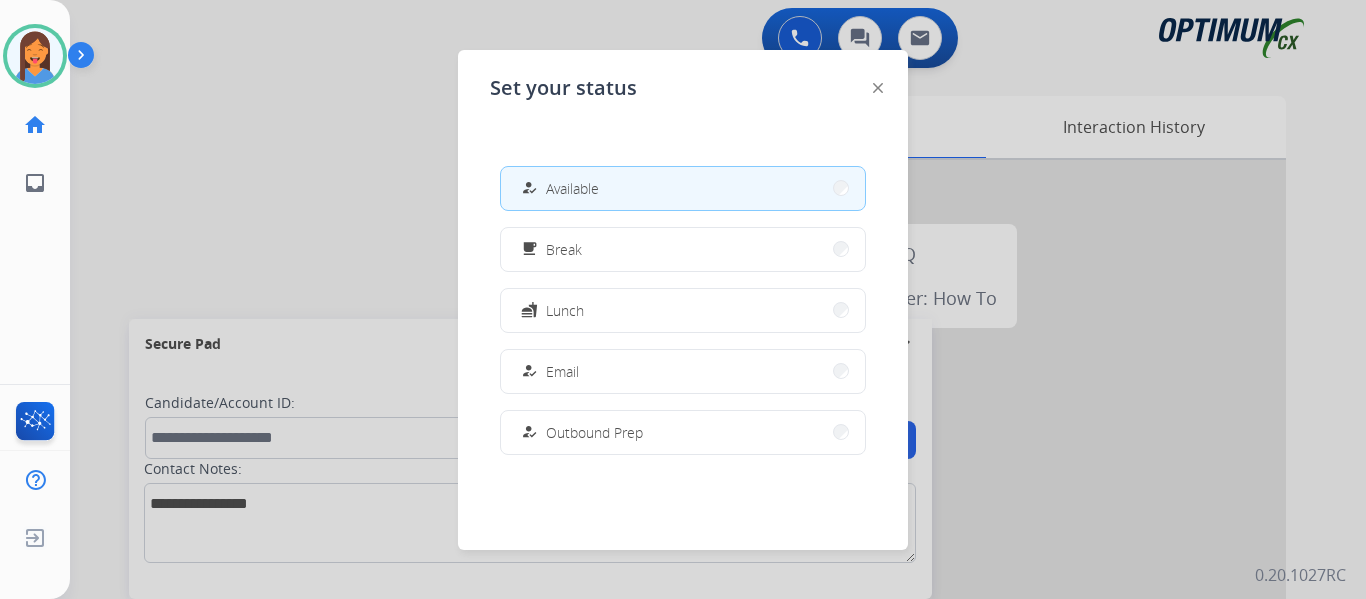 click on "fastfood Lunch" at bounding box center (683, 310) 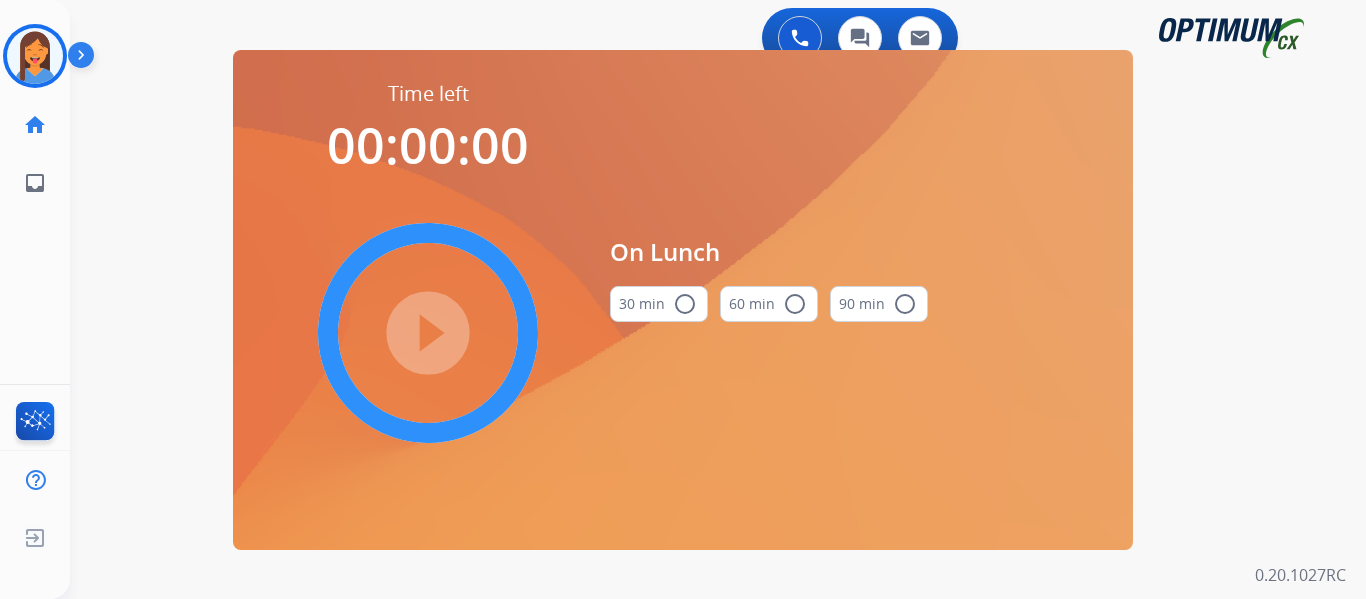 click on "radio_button_unchecked" at bounding box center [685, 304] 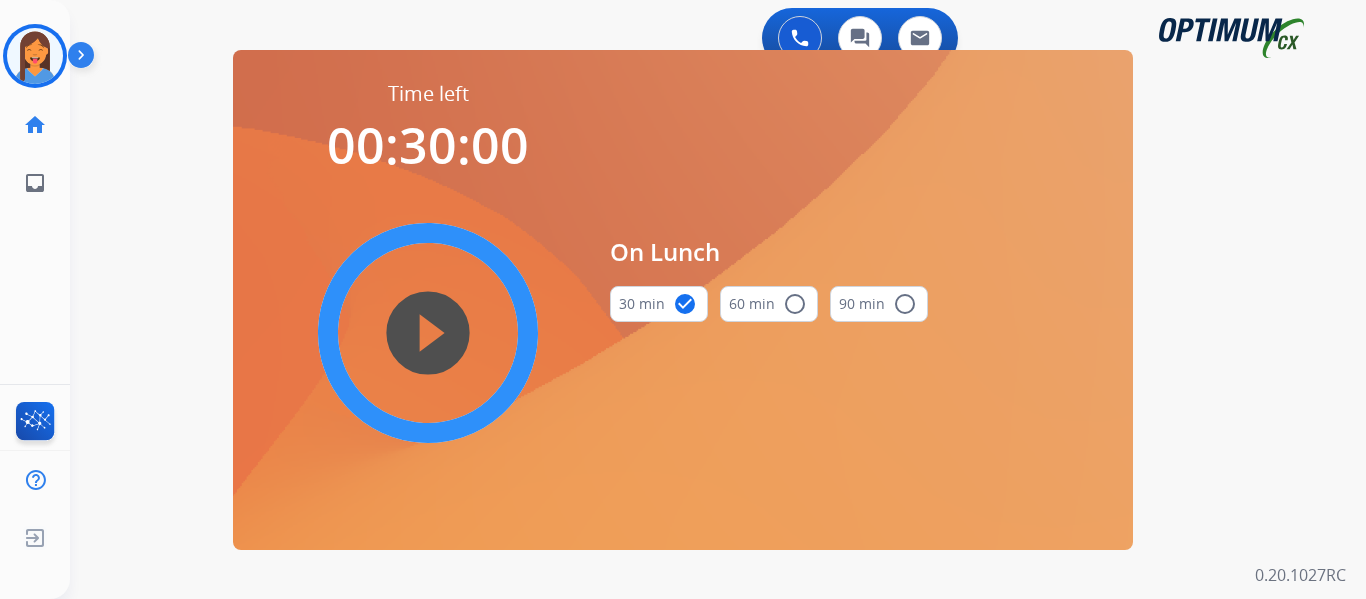 click on "play_circle_filled" at bounding box center (428, 333) 